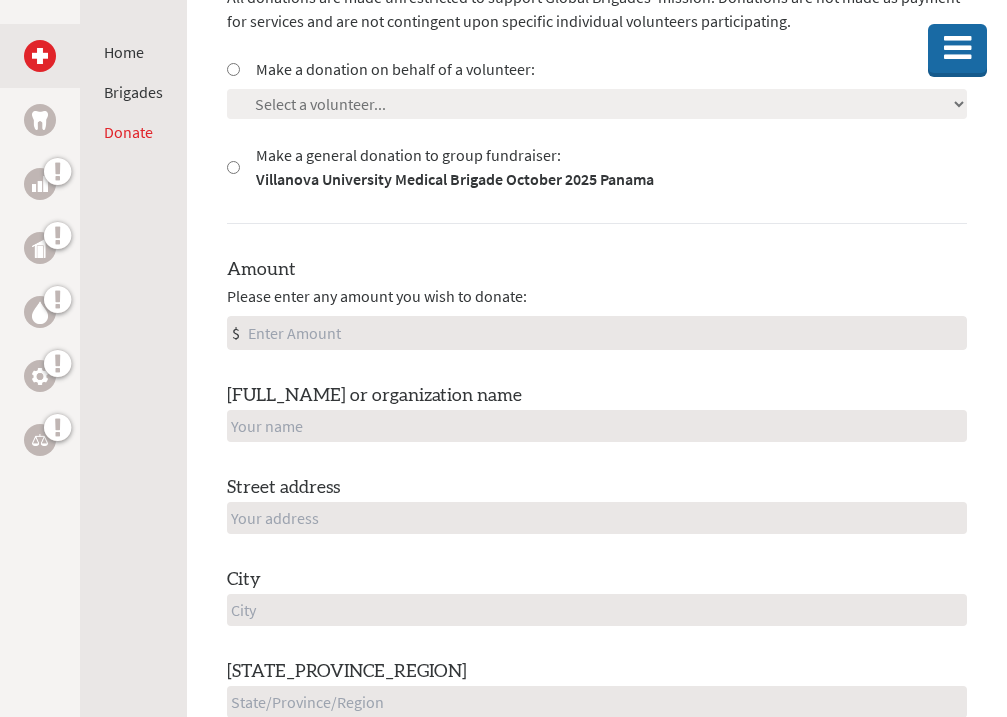 scroll, scrollTop: 695, scrollLeft: 0, axis: vertical 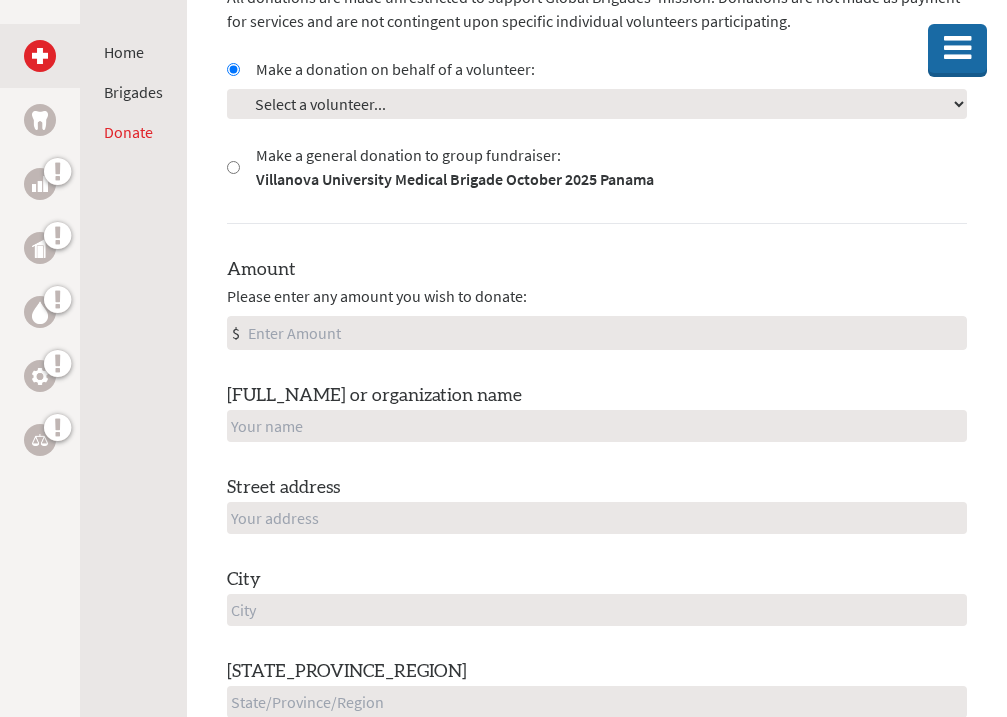 select on "[TRANSACTION ID]" 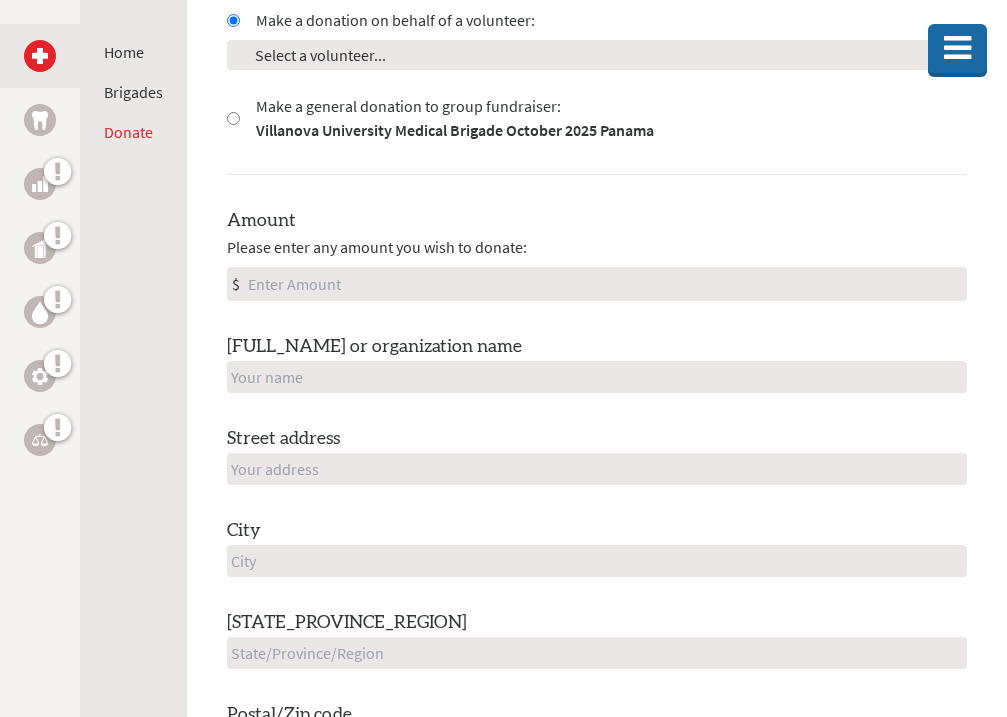 scroll, scrollTop: 759, scrollLeft: 0, axis: vertical 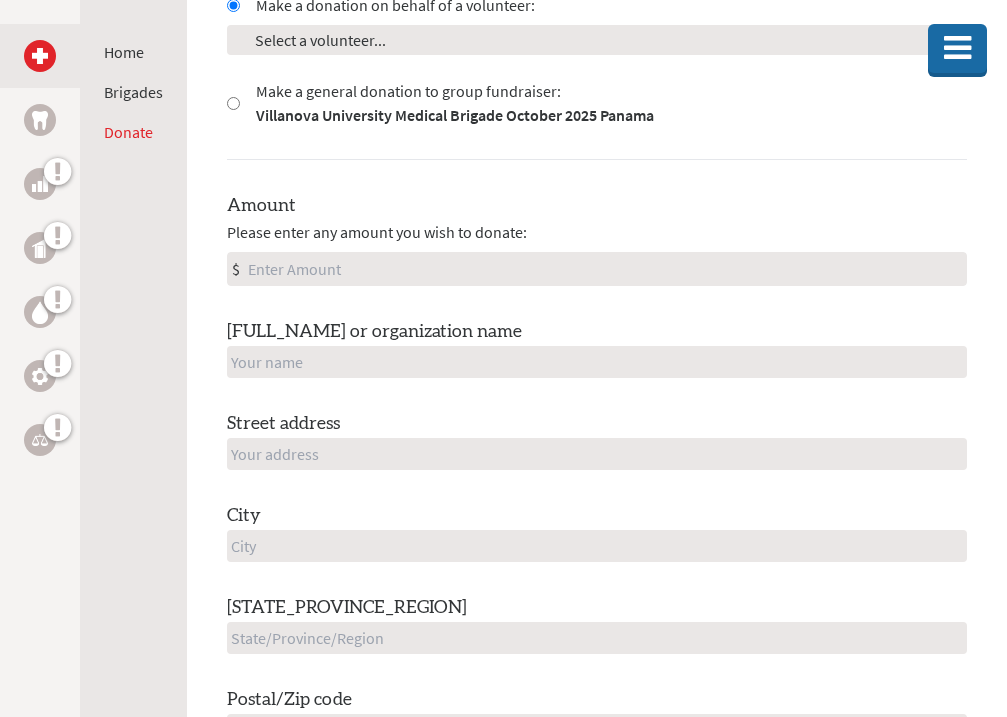 click on "Amount" at bounding box center (605, 269) 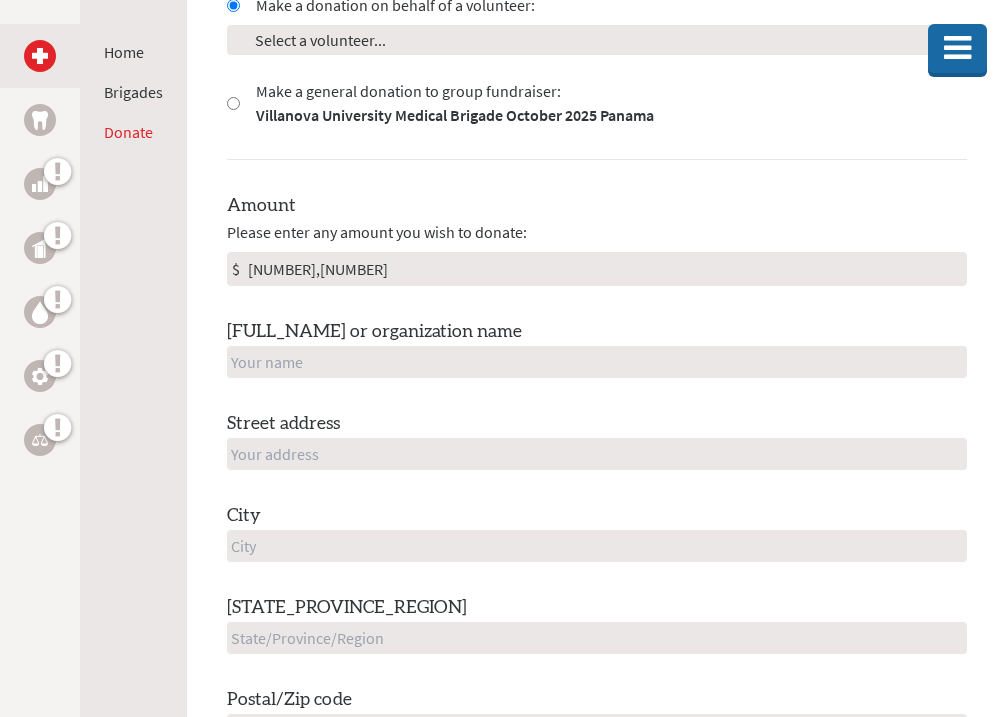 type on "1,250" 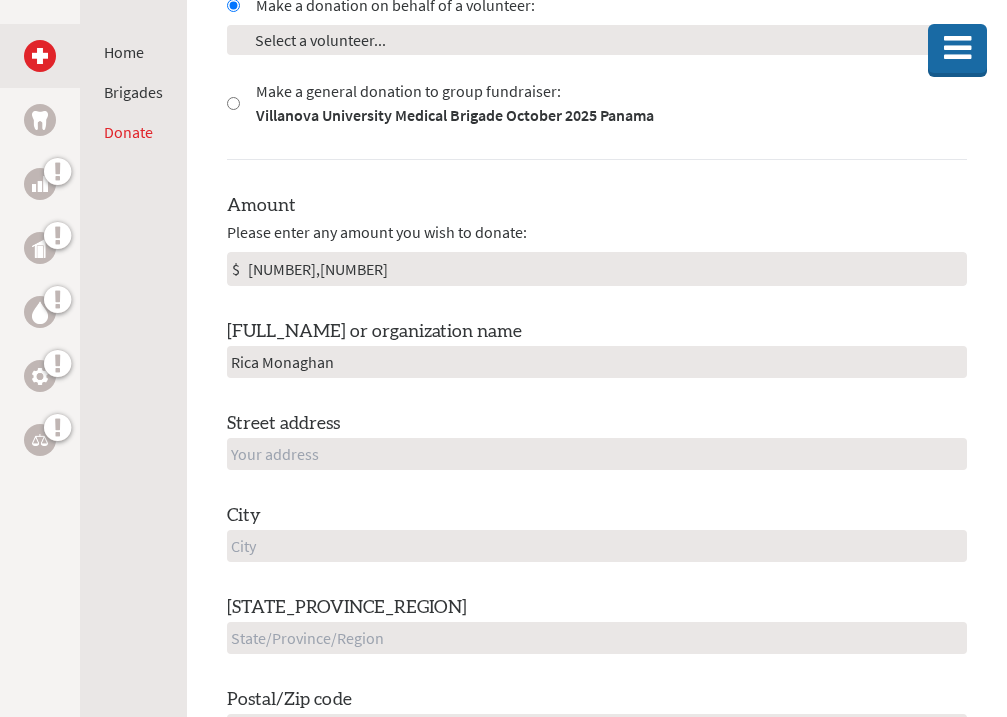 type on "Rica Monaghan" 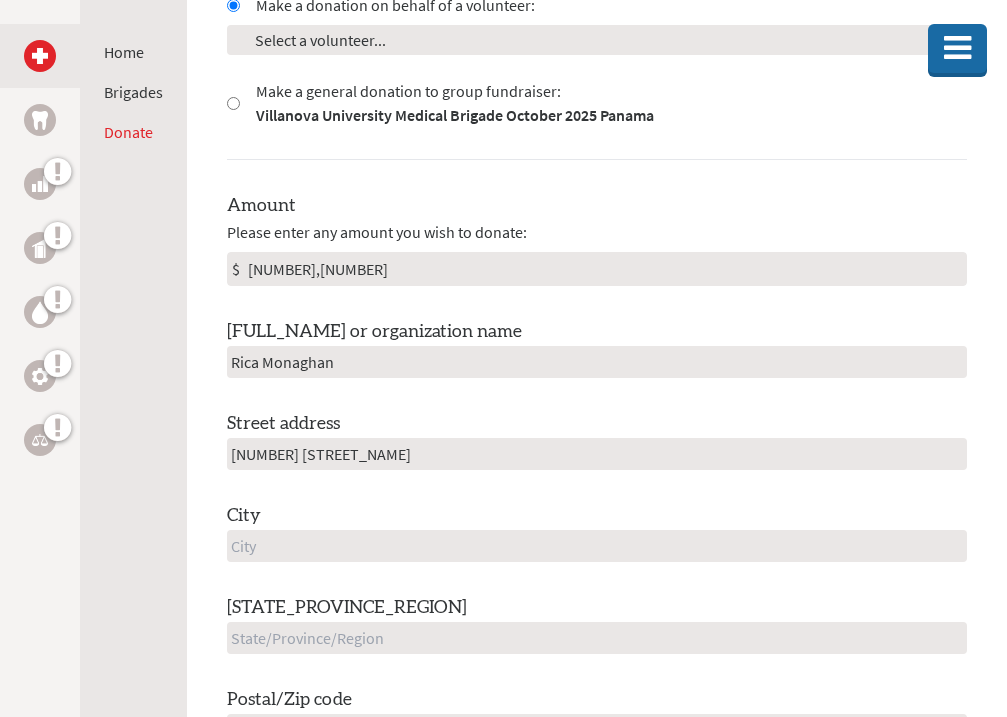 type on "[NUMBER] [STREET]" 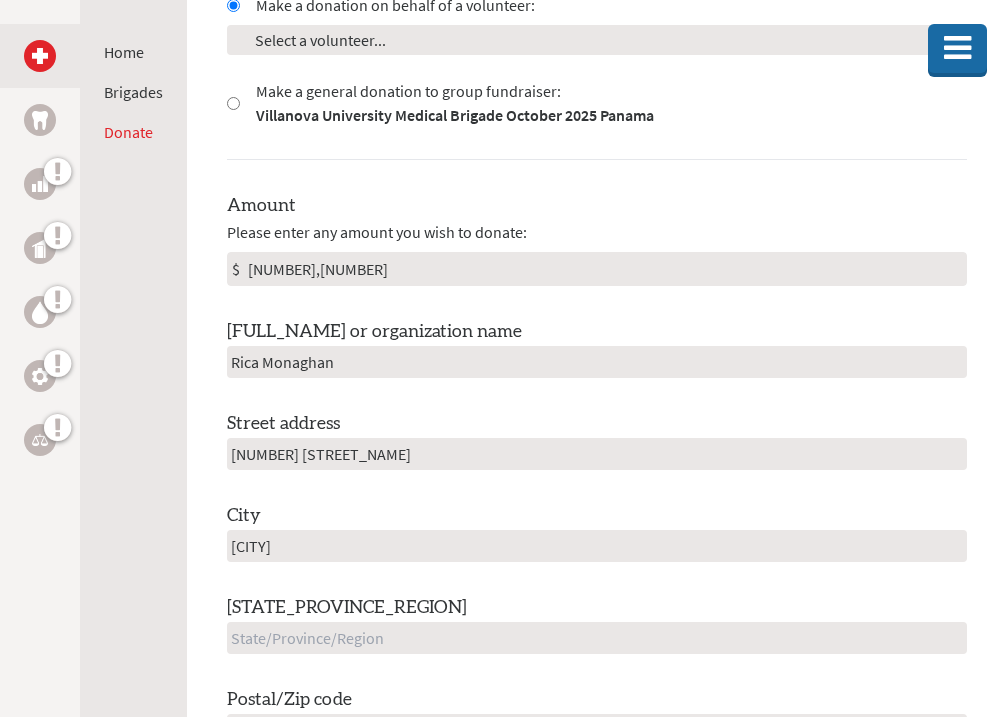 type on "[PERSON]" 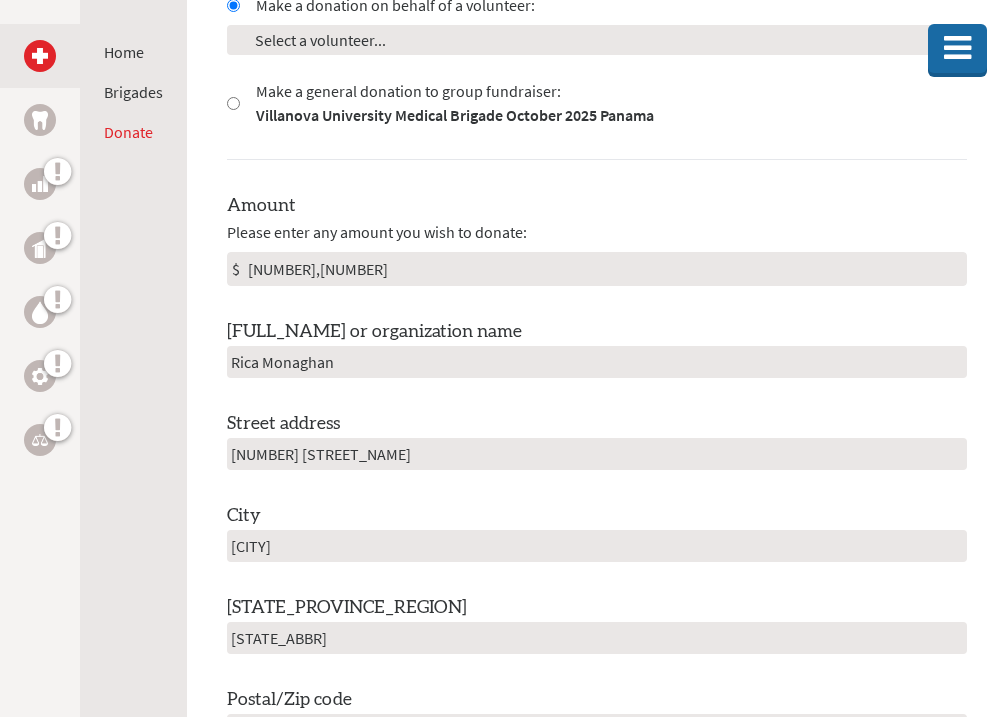 type on "[STATE]" 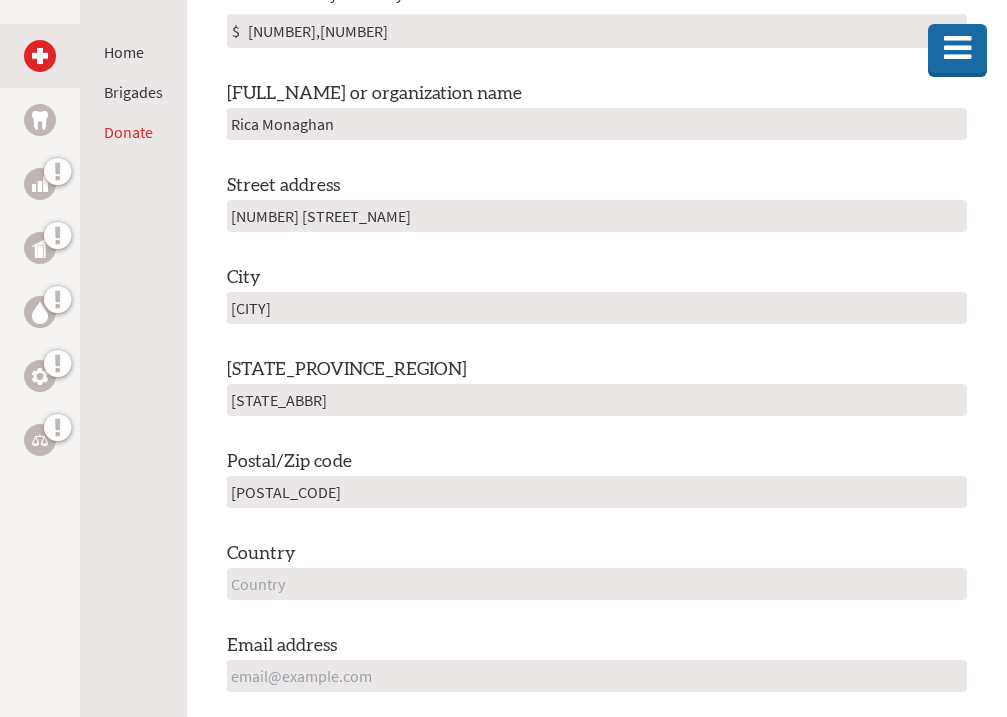 scroll, scrollTop: 1003, scrollLeft: 0, axis: vertical 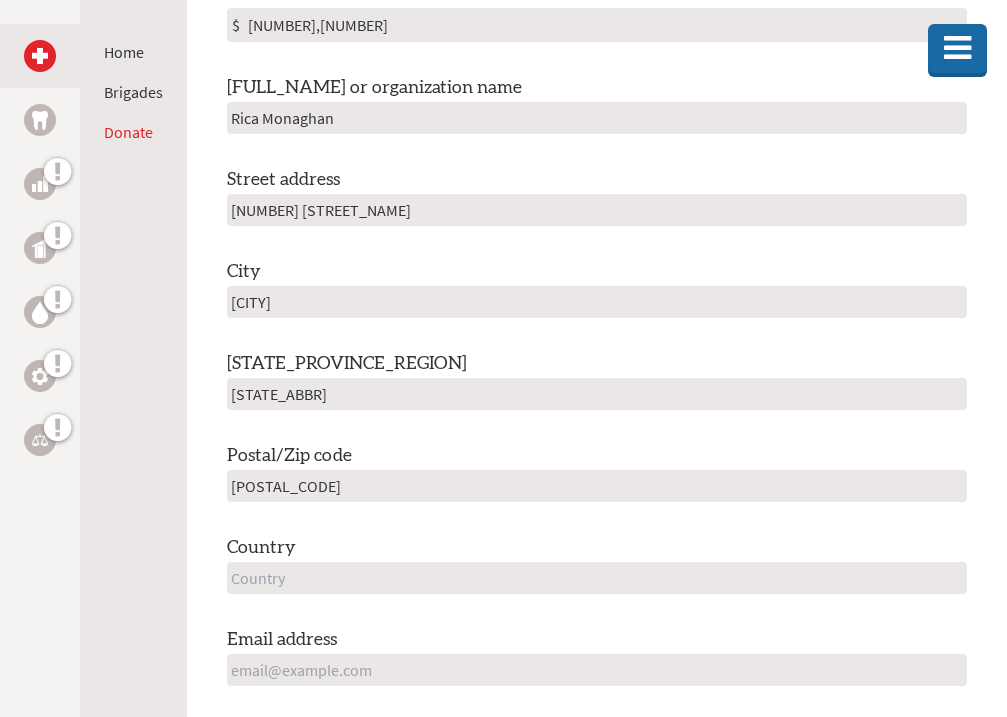 type on "[POSTAL CODE]" 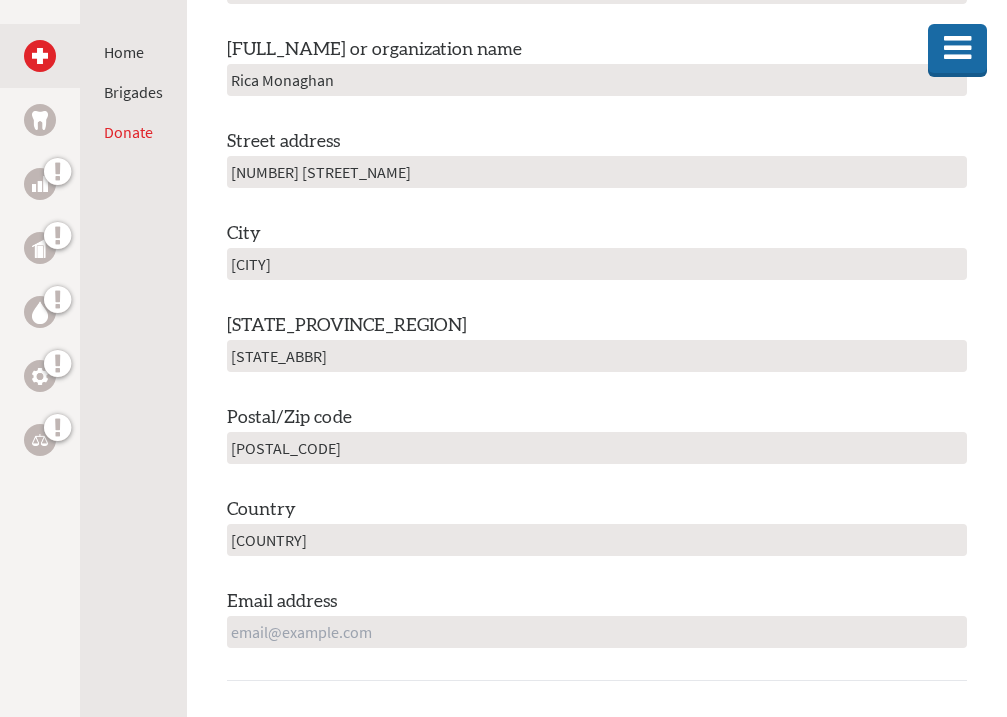 type on "[COUNTRY]" 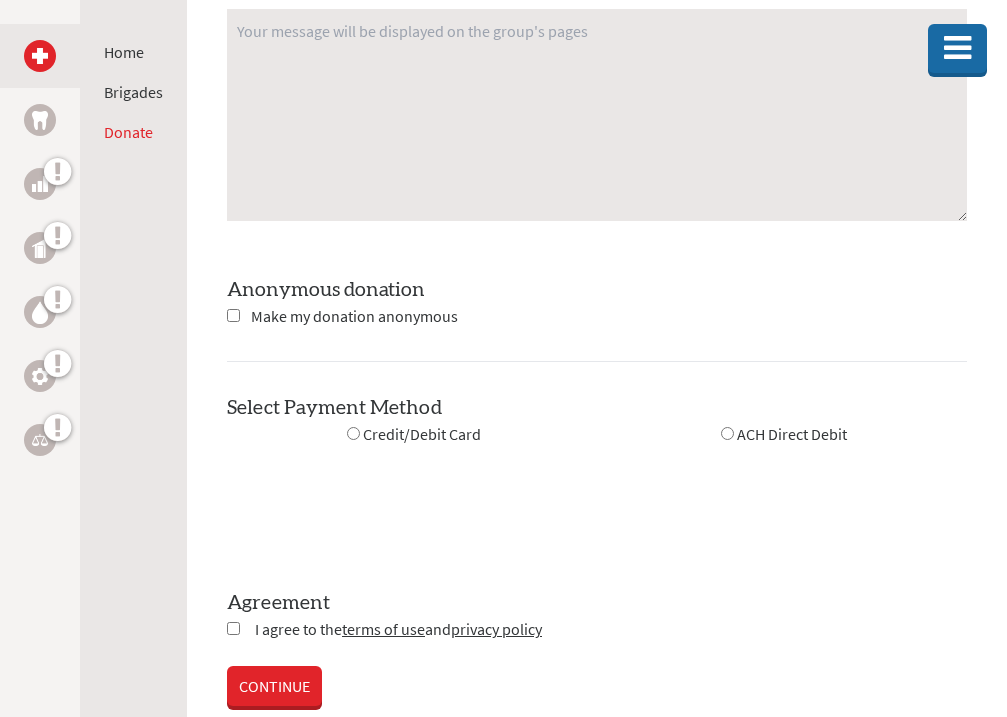 scroll, scrollTop: 2199, scrollLeft: 0, axis: vertical 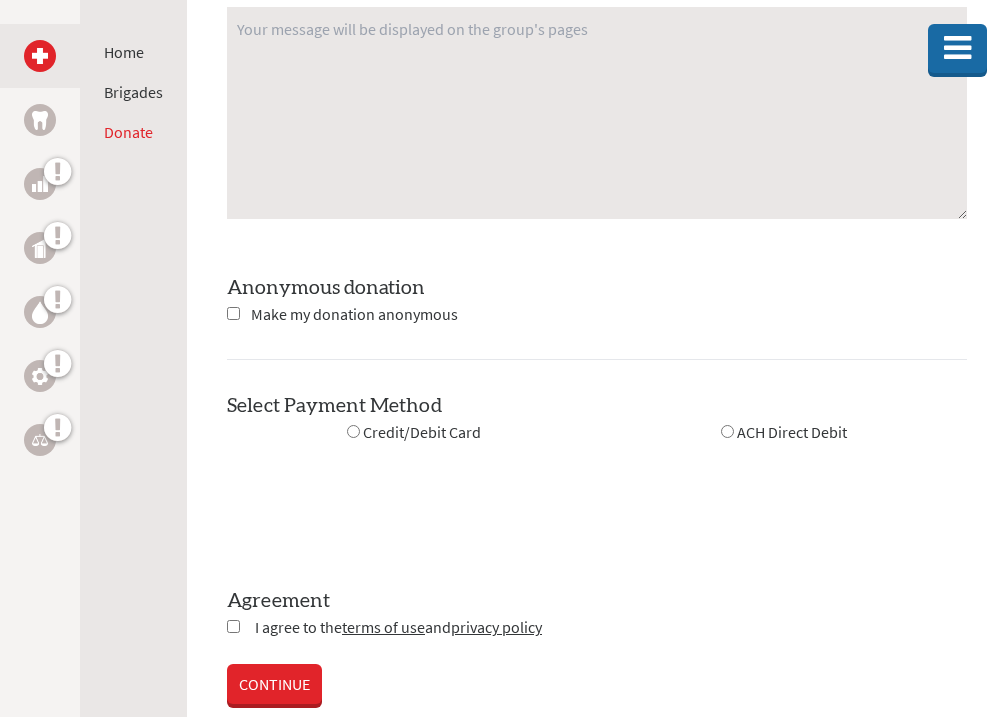 type on "[EMAIL]" 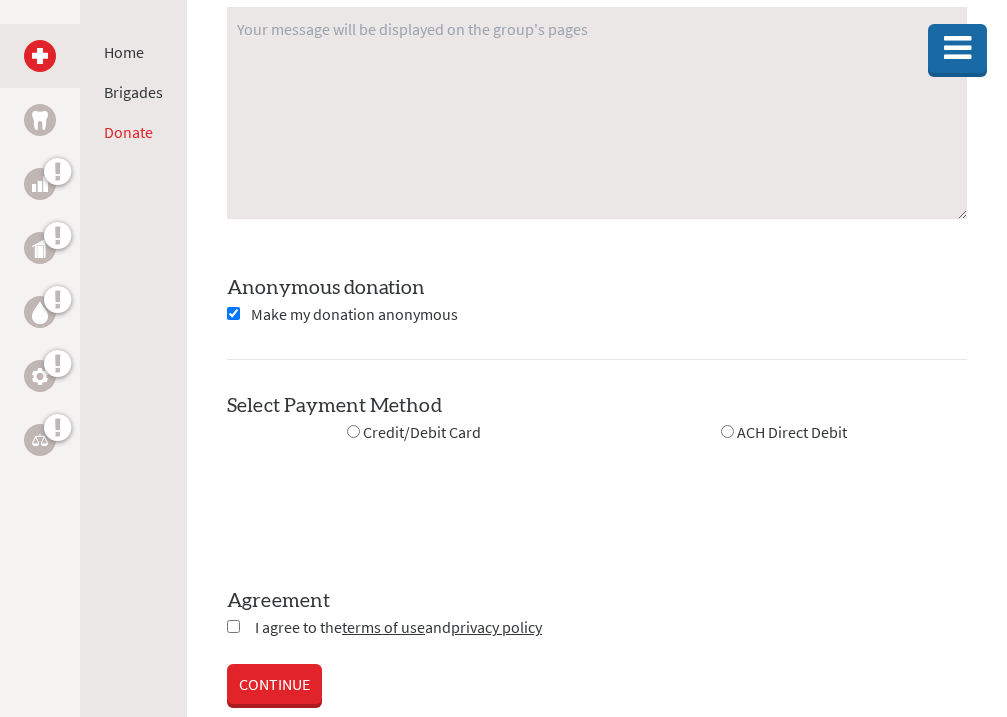 click at bounding box center (353, 431) 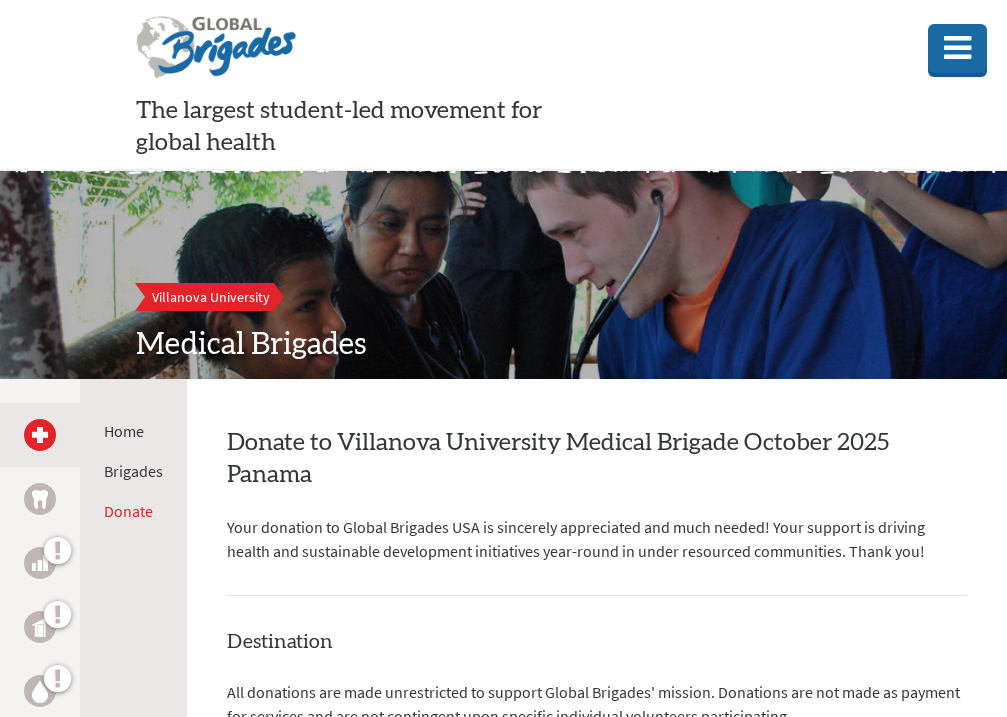 scroll, scrollTop: 0, scrollLeft: 0, axis: both 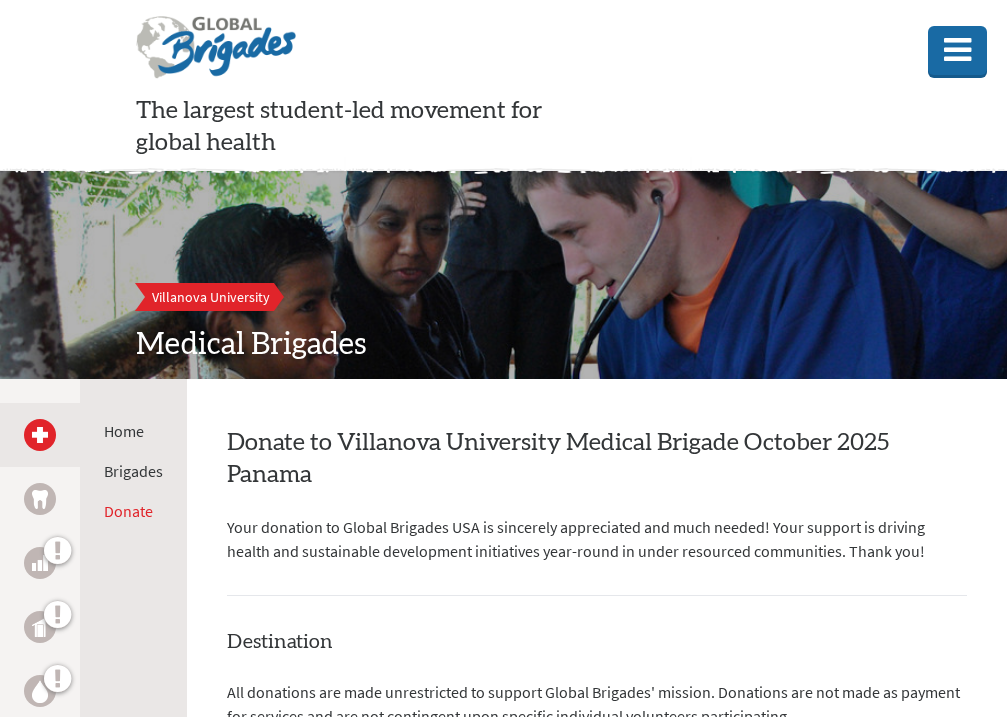 click at bounding box center [957, 50] 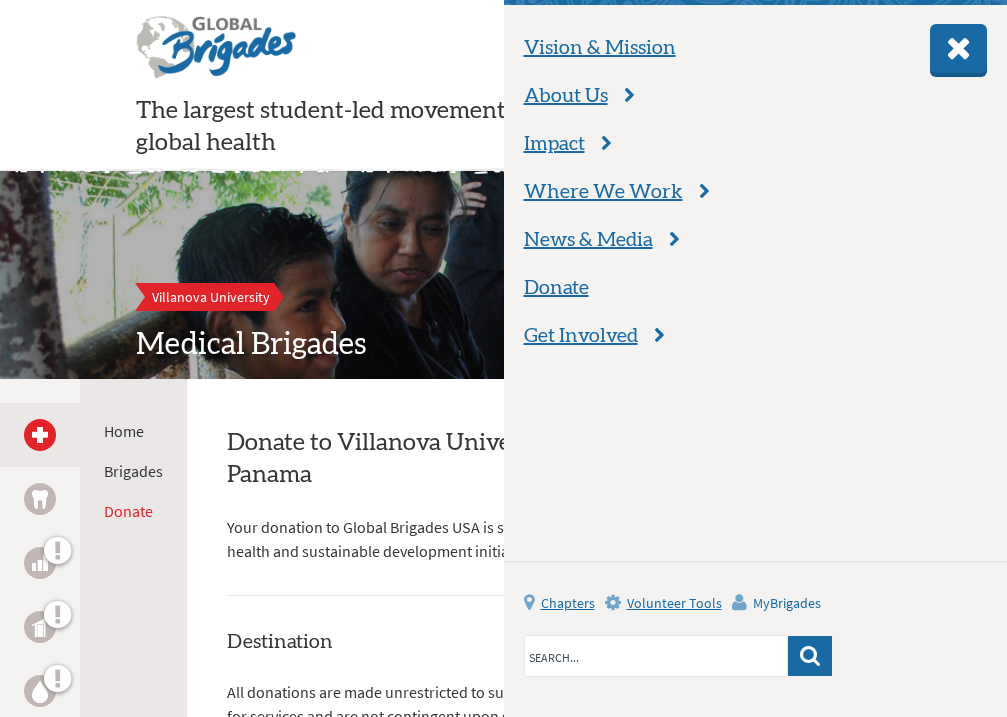 click on "MyBrigades" at bounding box center (787, 603) 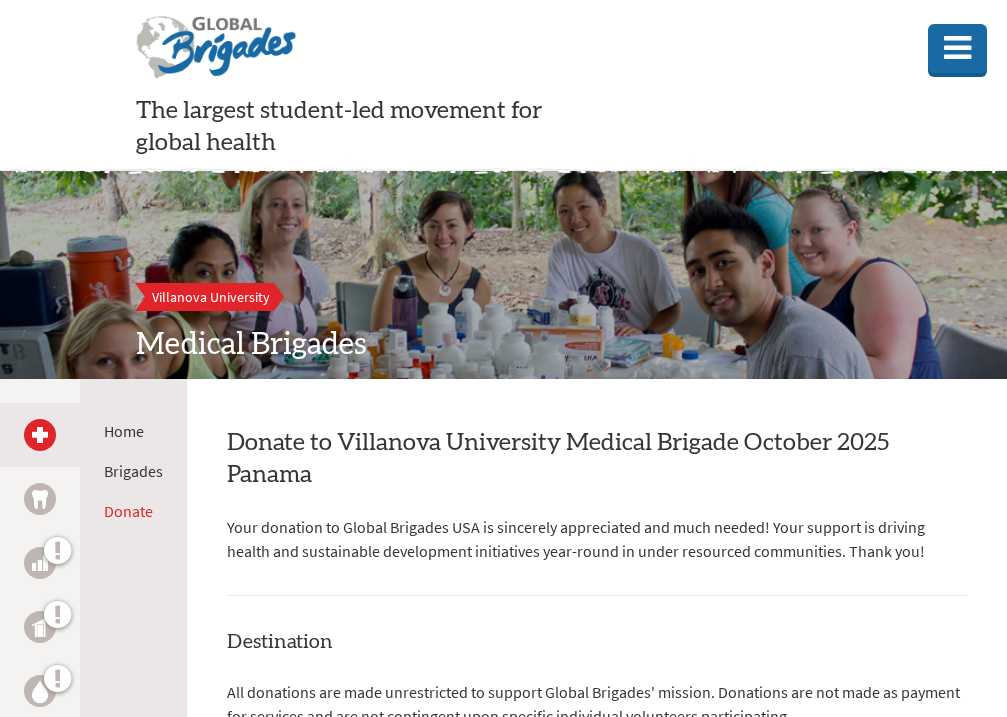 scroll, scrollTop: 693, scrollLeft: 0, axis: vertical 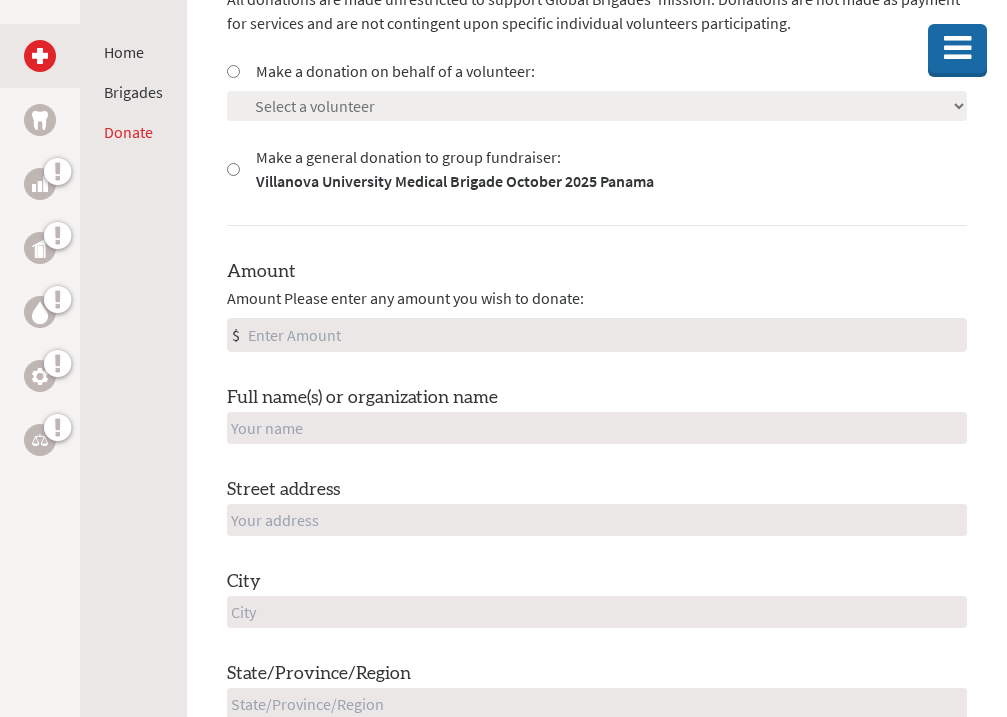 click on "Make a donation on behalf of a volunteer:" at bounding box center [233, 71] 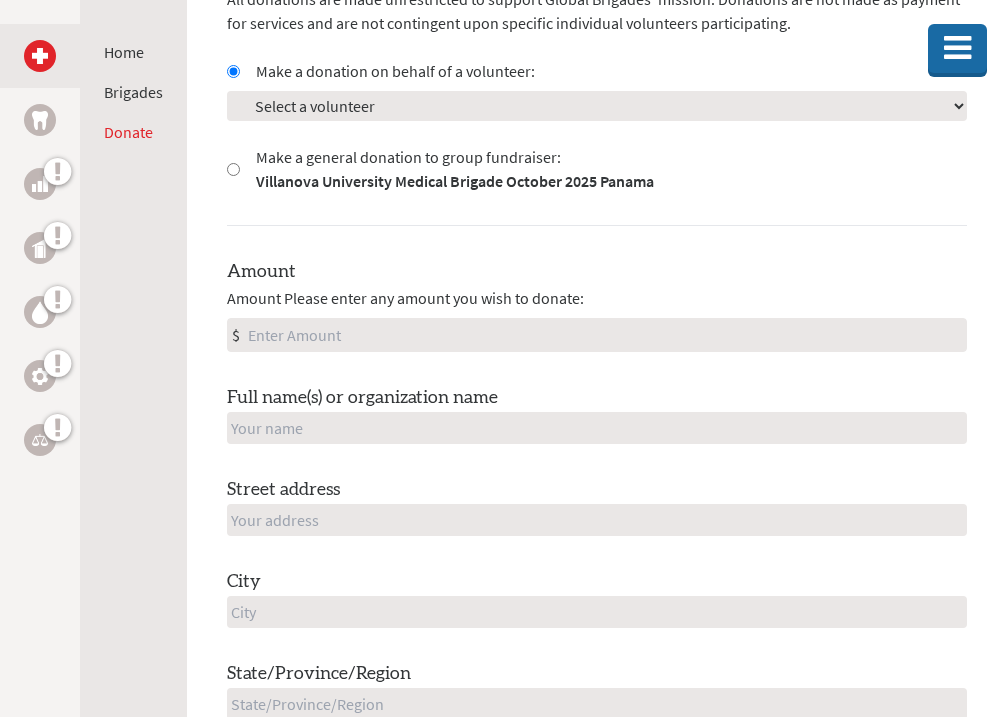 select on "[UUID]" 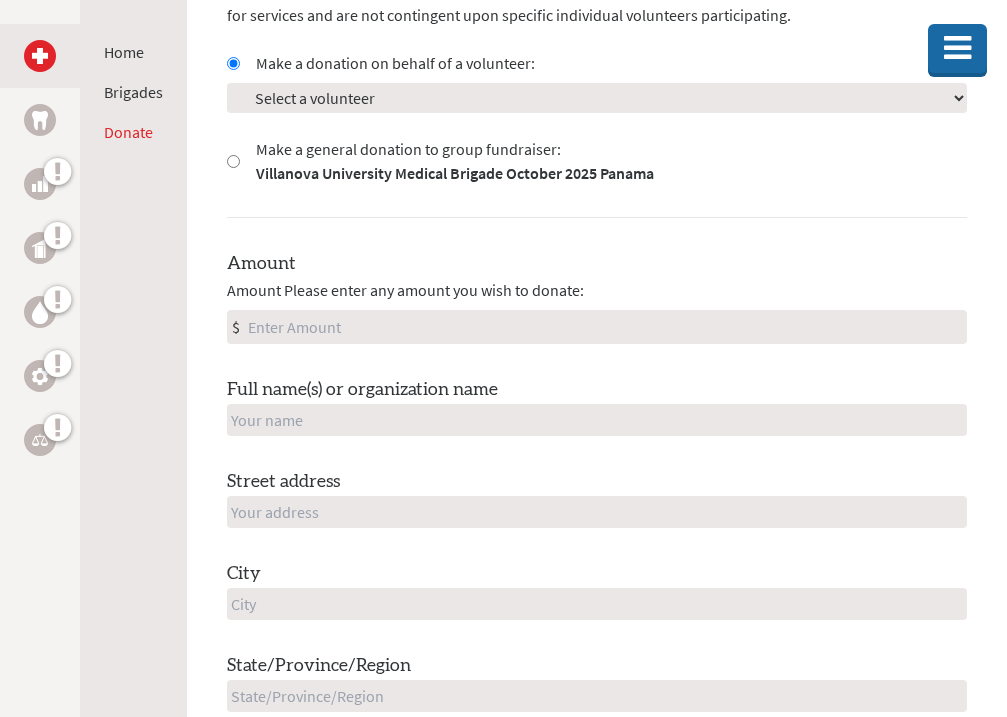 click on "Amount" at bounding box center [605, 327] 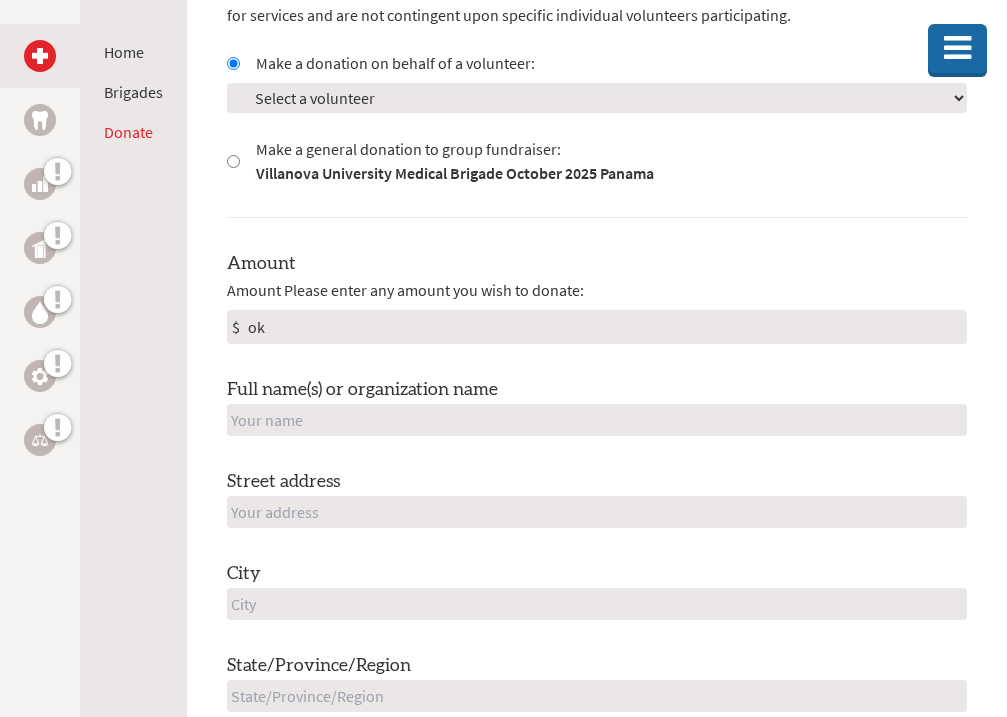 type on "o" 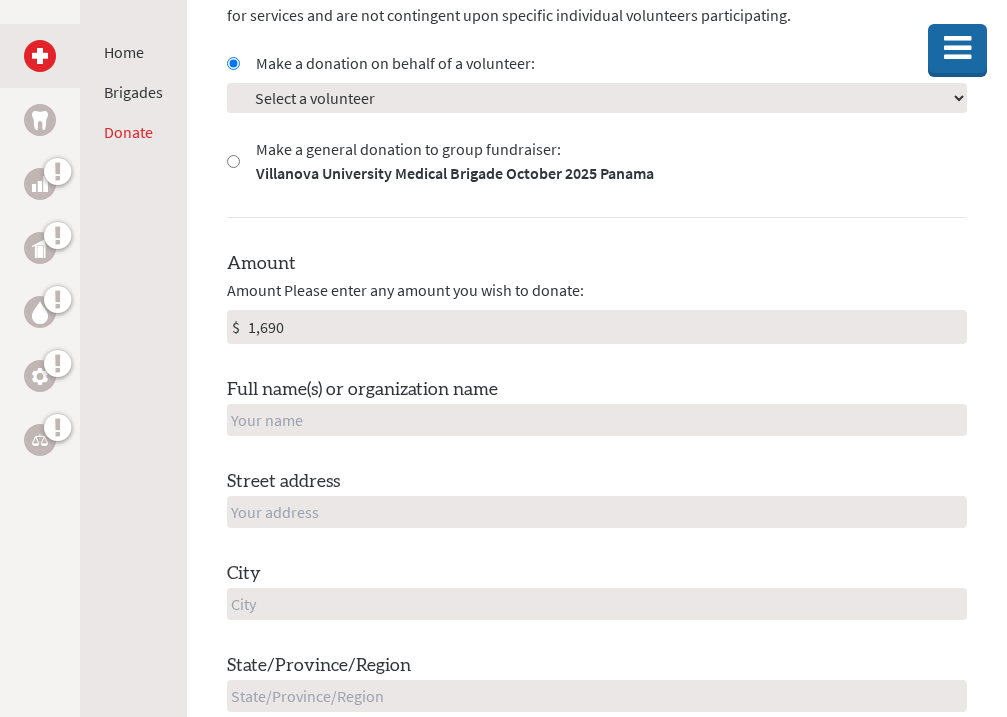 type on "1,690" 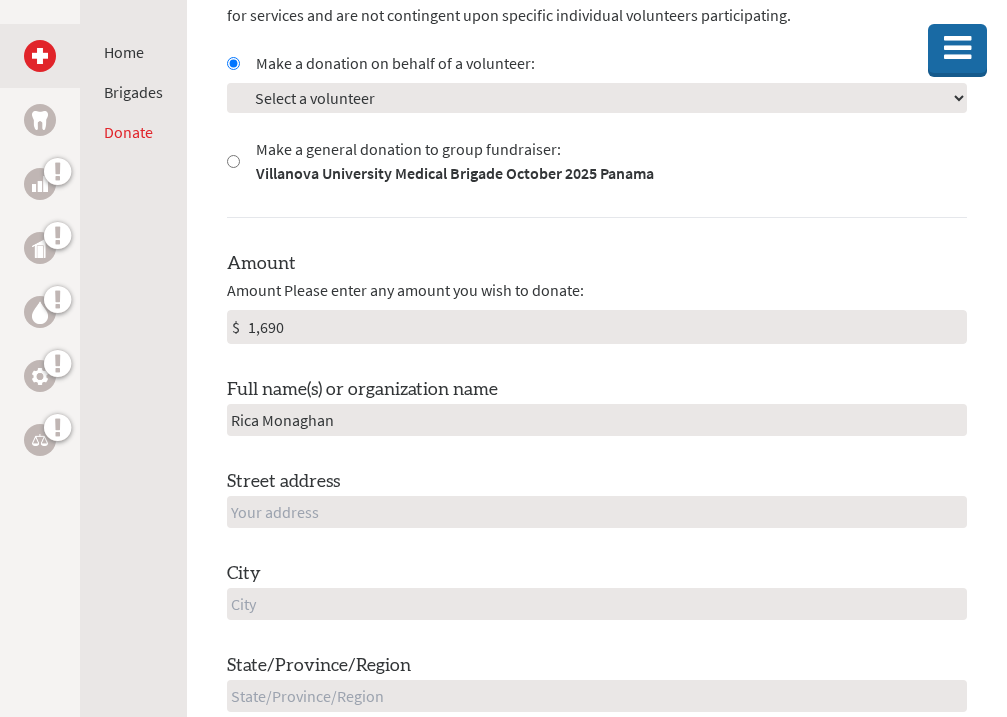 type on "Rica Monaghan" 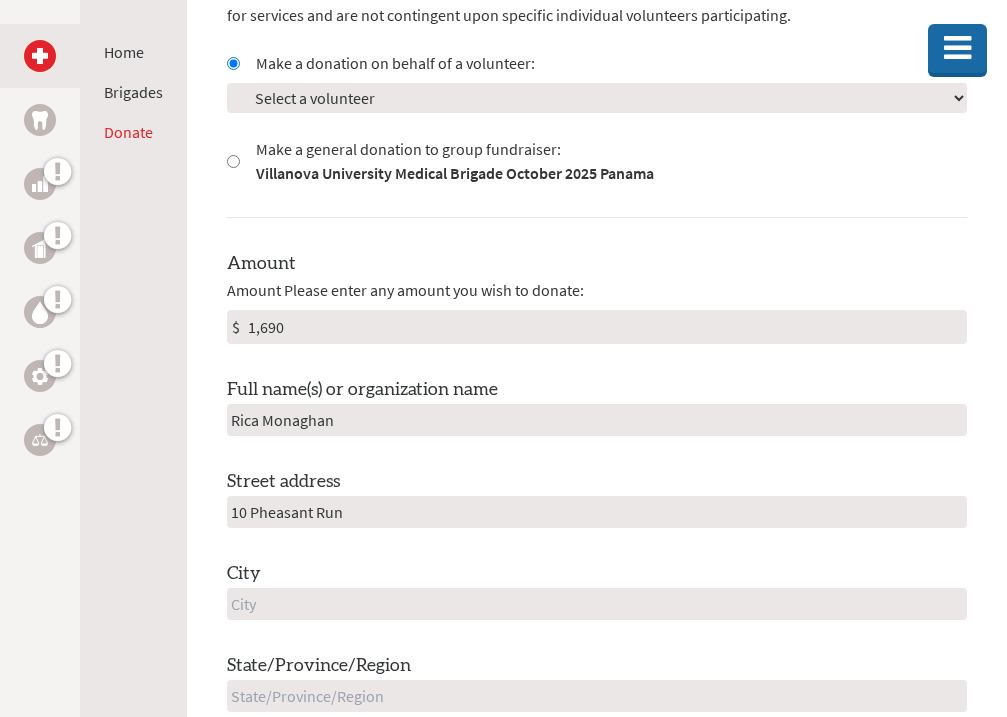 type on "[NUMBER] [STREET]" 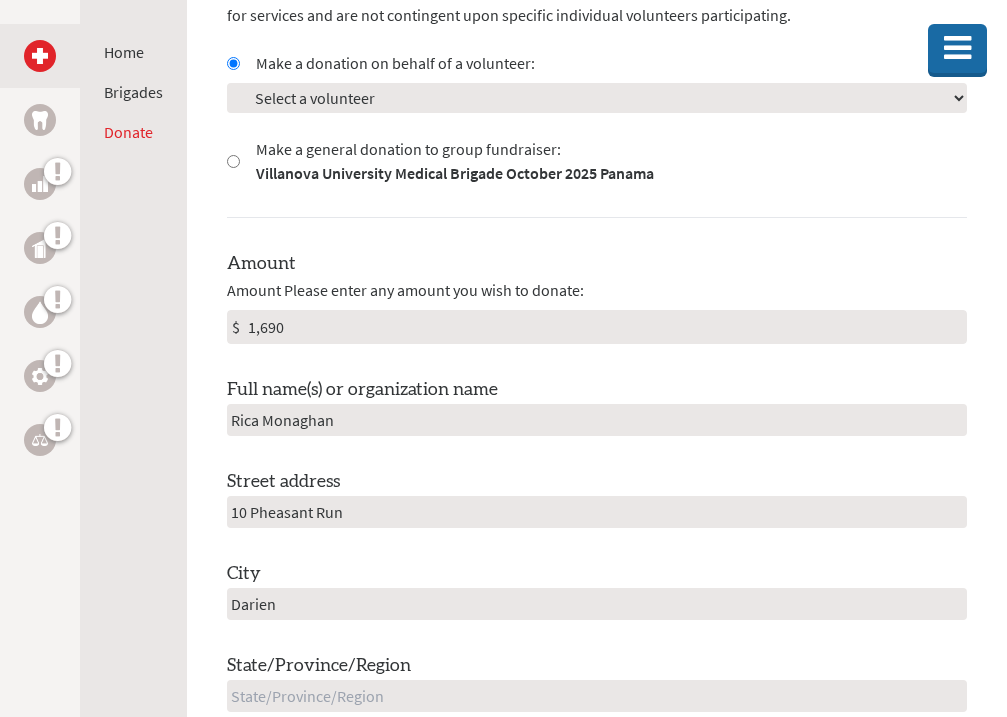type on "[PERSON]" 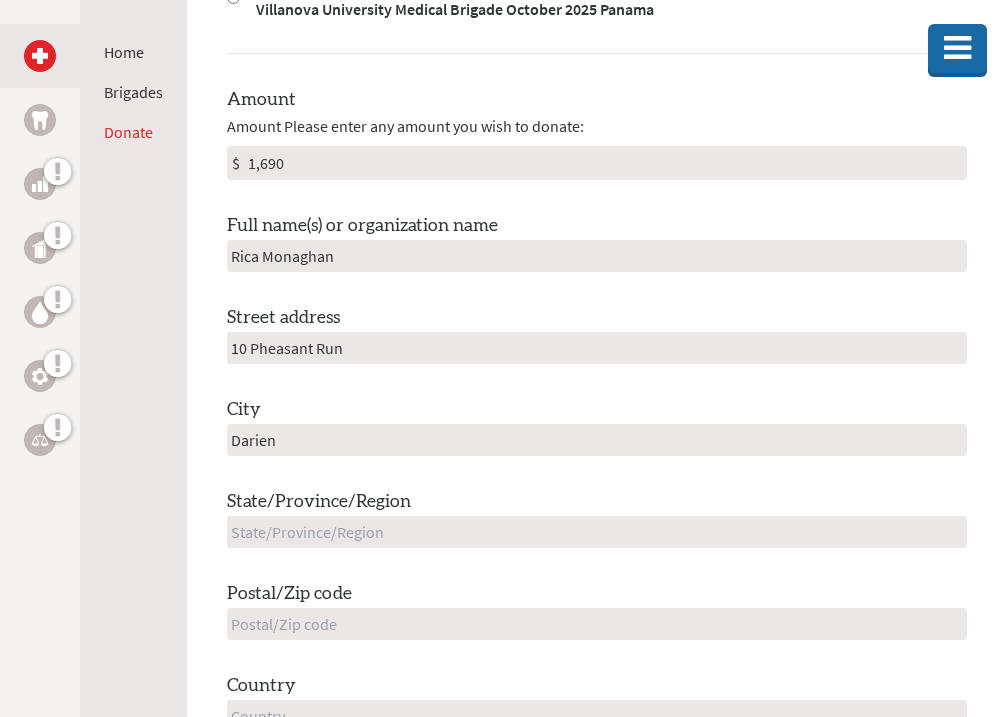 scroll, scrollTop: 879, scrollLeft: 0, axis: vertical 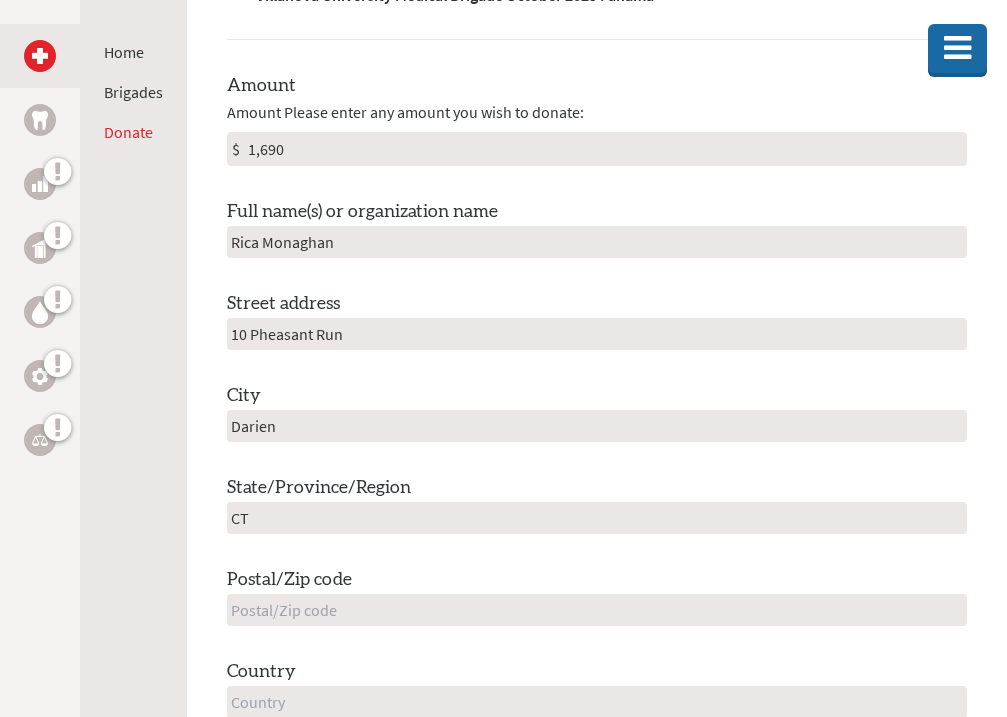 type on "[STATE]" 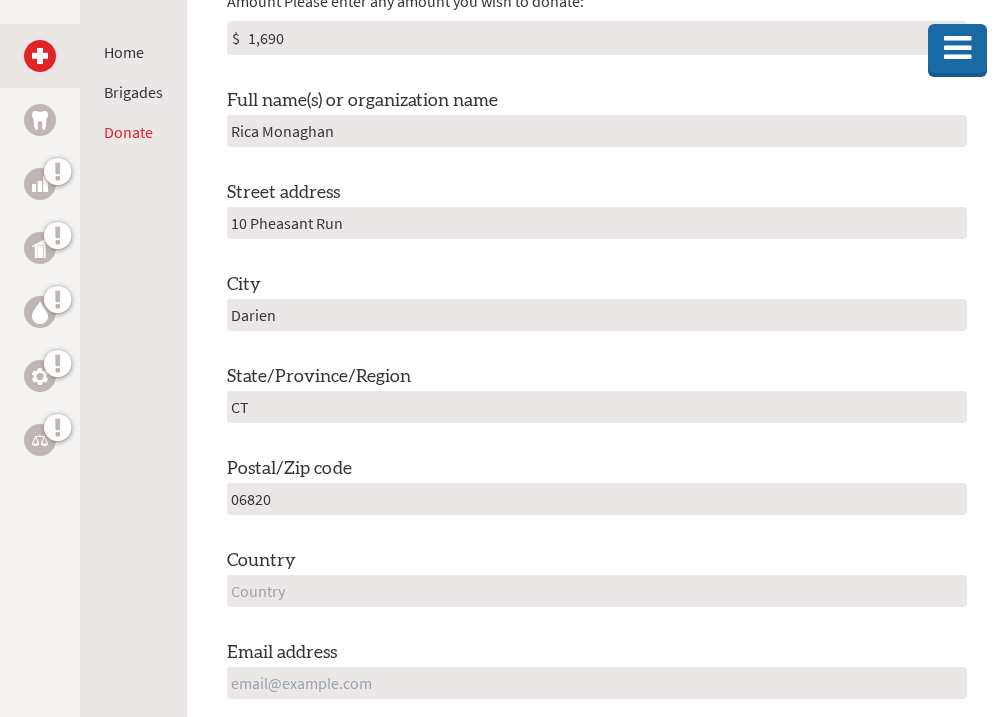 scroll, scrollTop: 1042, scrollLeft: 0, axis: vertical 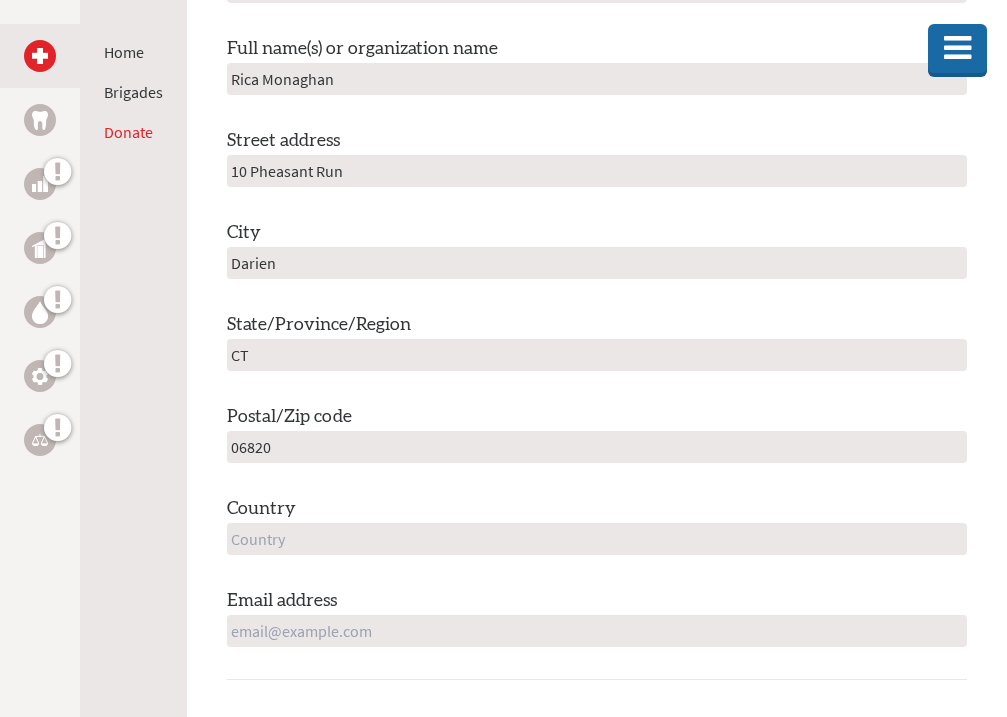 type on "[POSTAL CODE]" 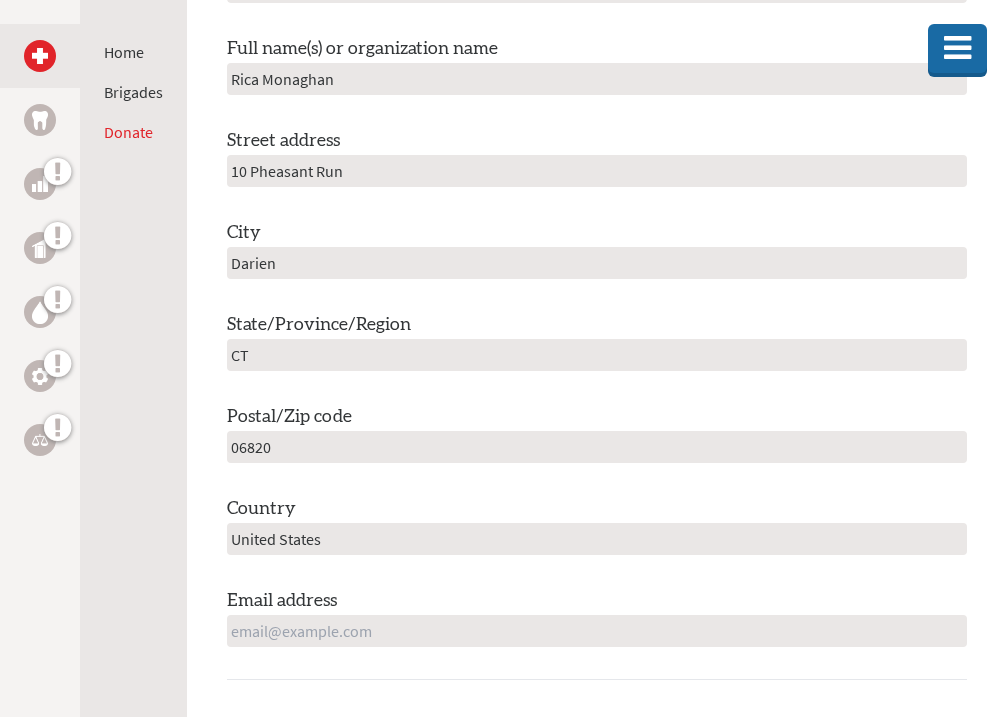 type on "[COUNTRY]" 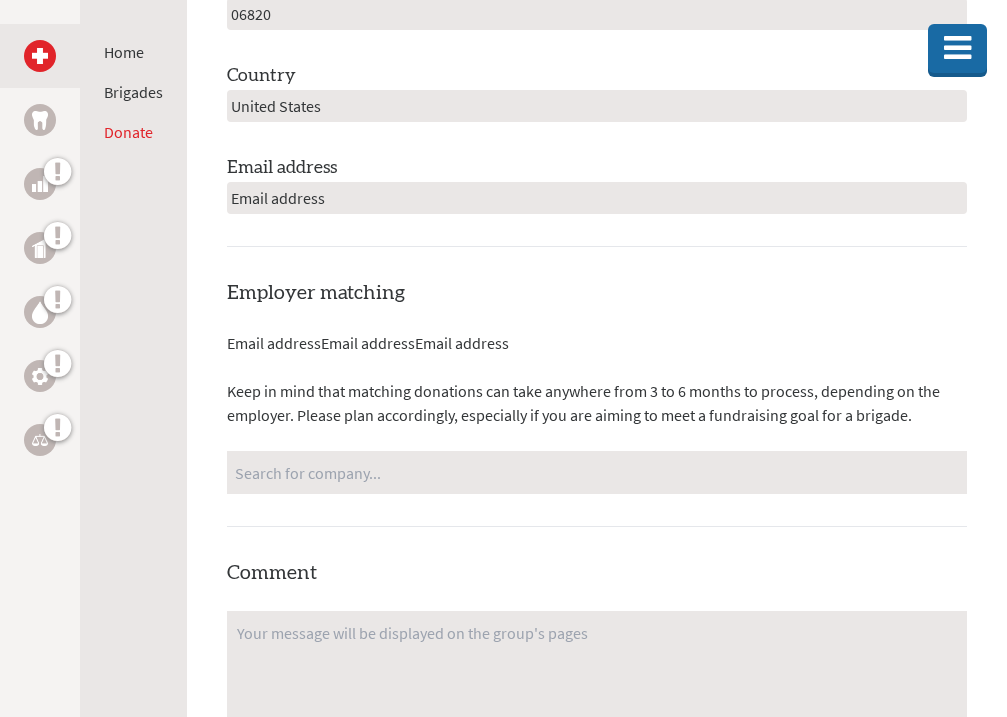 type on "[EMAIL]" 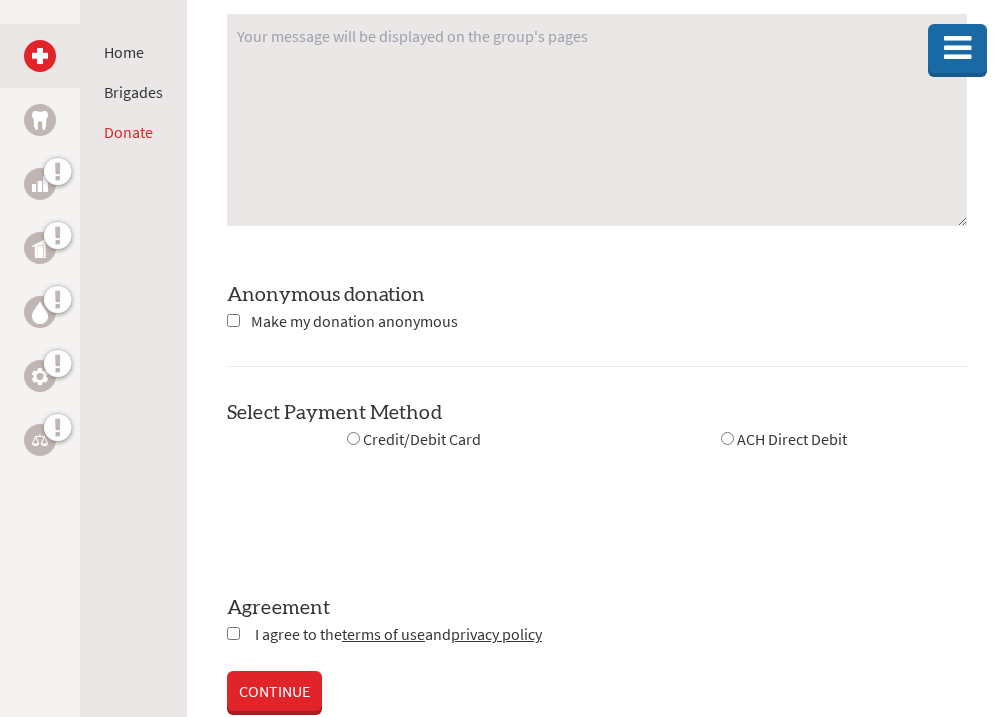scroll, scrollTop: 2081, scrollLeft: 0, axis: vertical 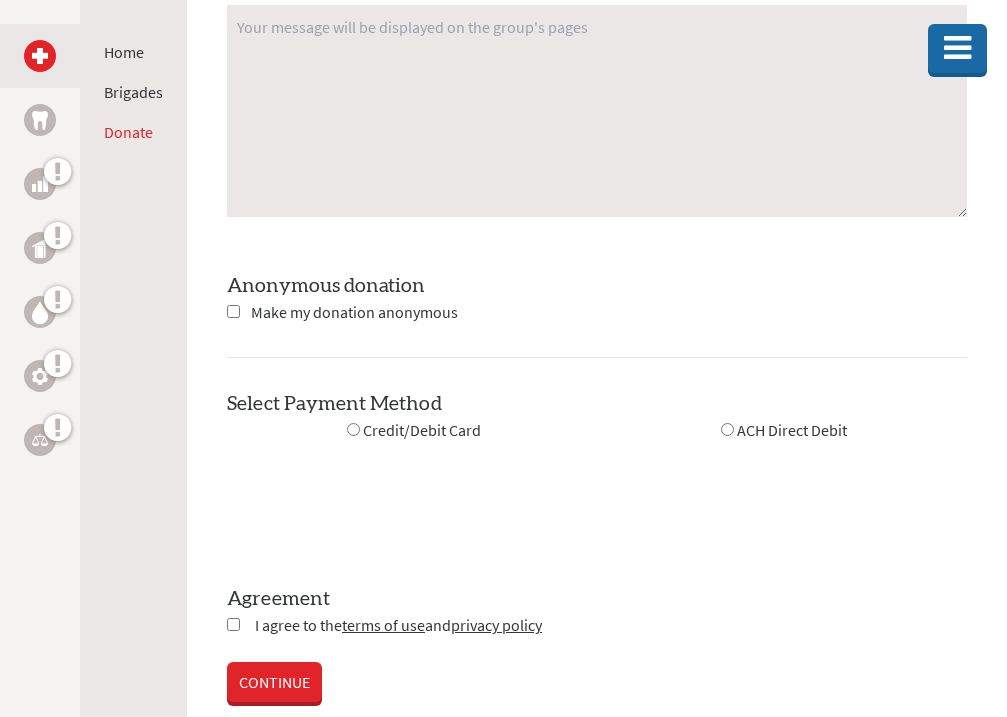 click at bounding box center [353, 429] 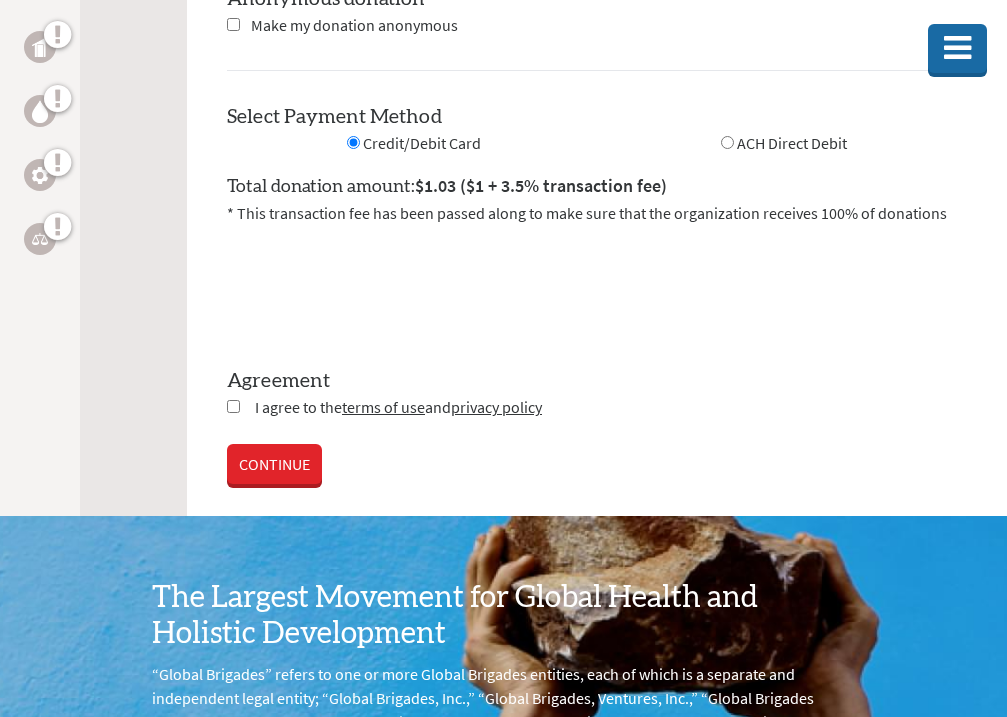 scroll, scrollTop: 2368, scrollLeft: 0, axis: vertical 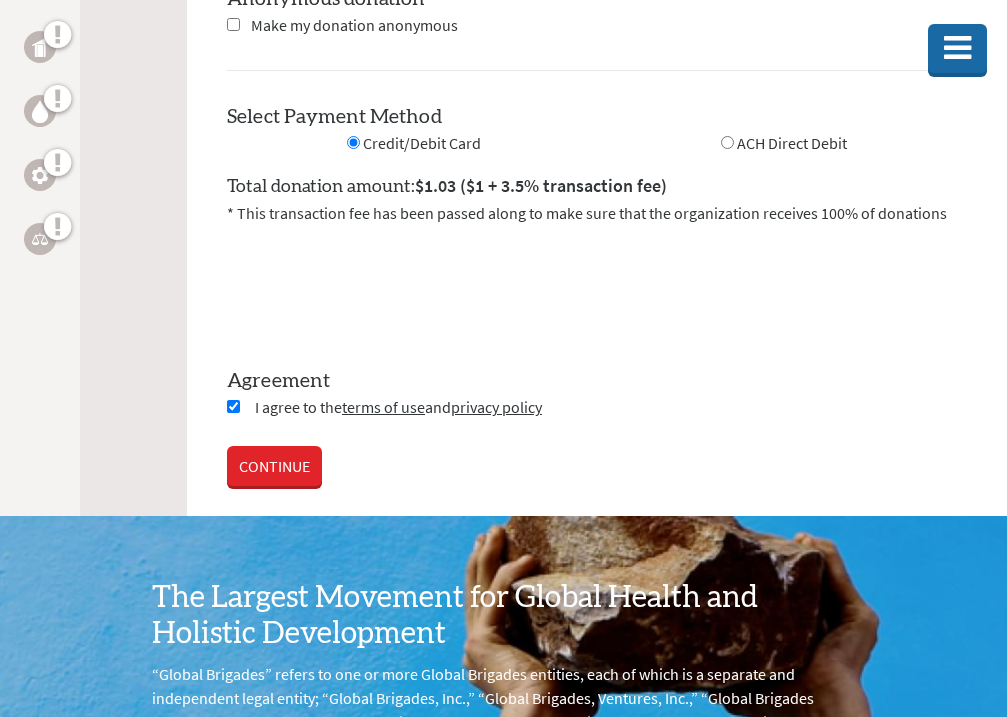 click on "CONTINUE" at bounding box center (274, 466) 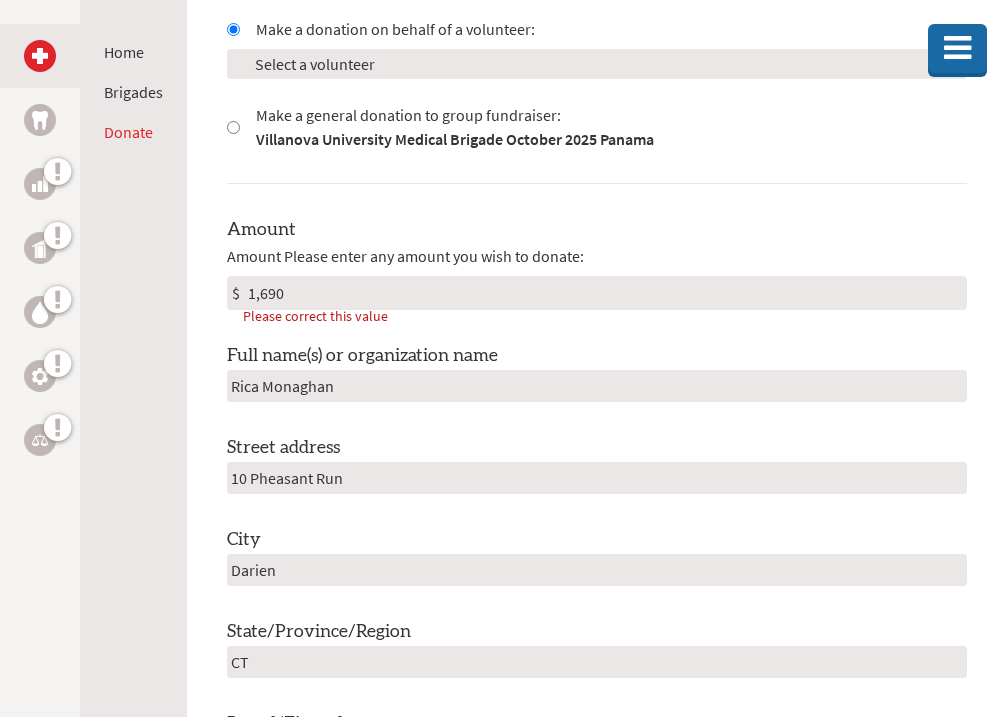 scroll, scrollTop: 628, scrollLeft: 0, axis: vertical 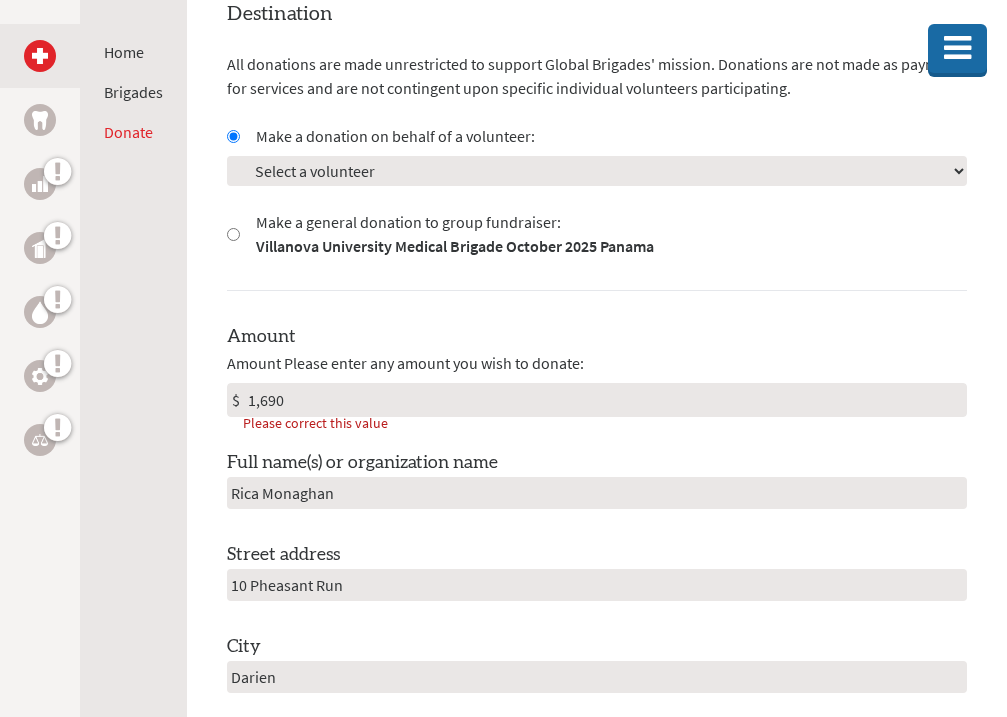 click on "1,690" at bounding box center (605, 400) 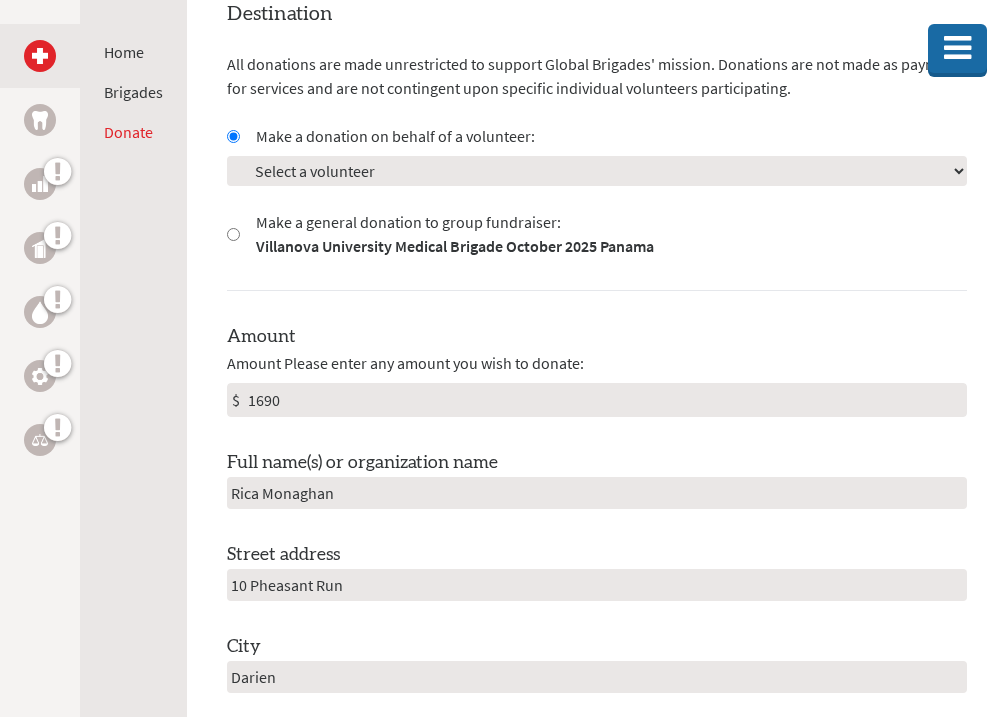 type on "[AMOUNT]" 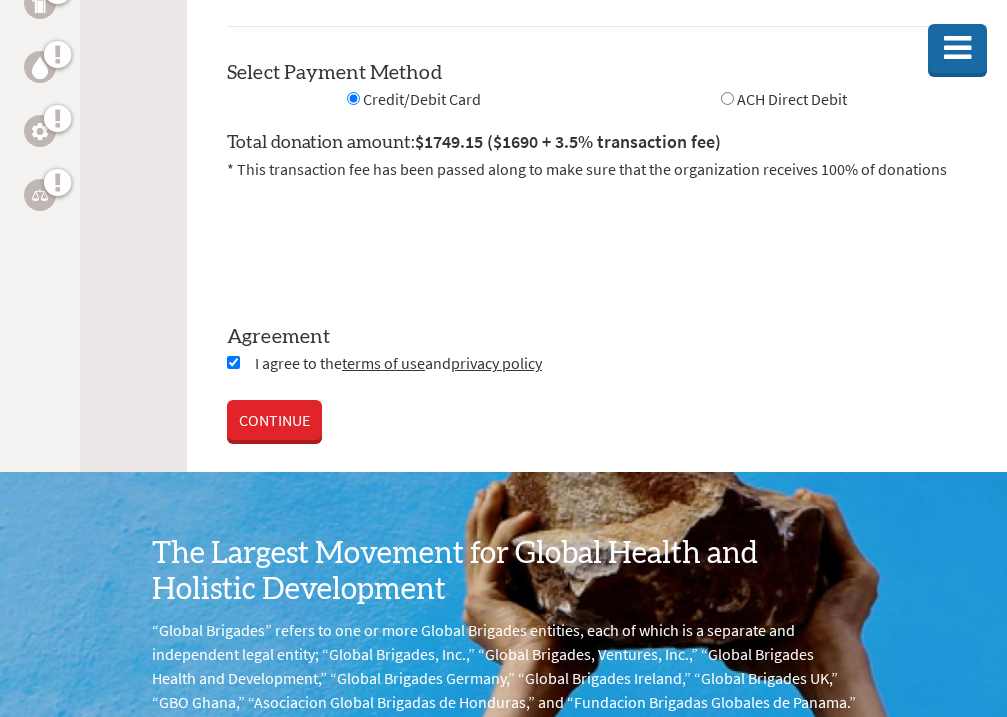 scroll, scrollTop: 2398, scrollLeft: 0, axis: vertical 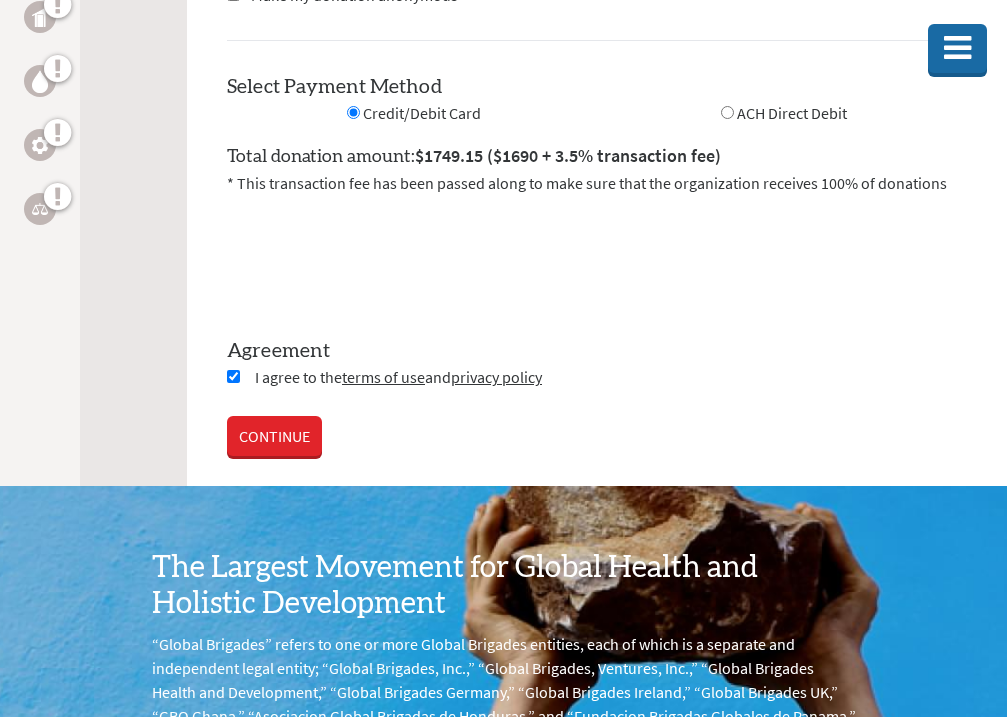 click on "CONTINUE" at bounding box center (274, 436) 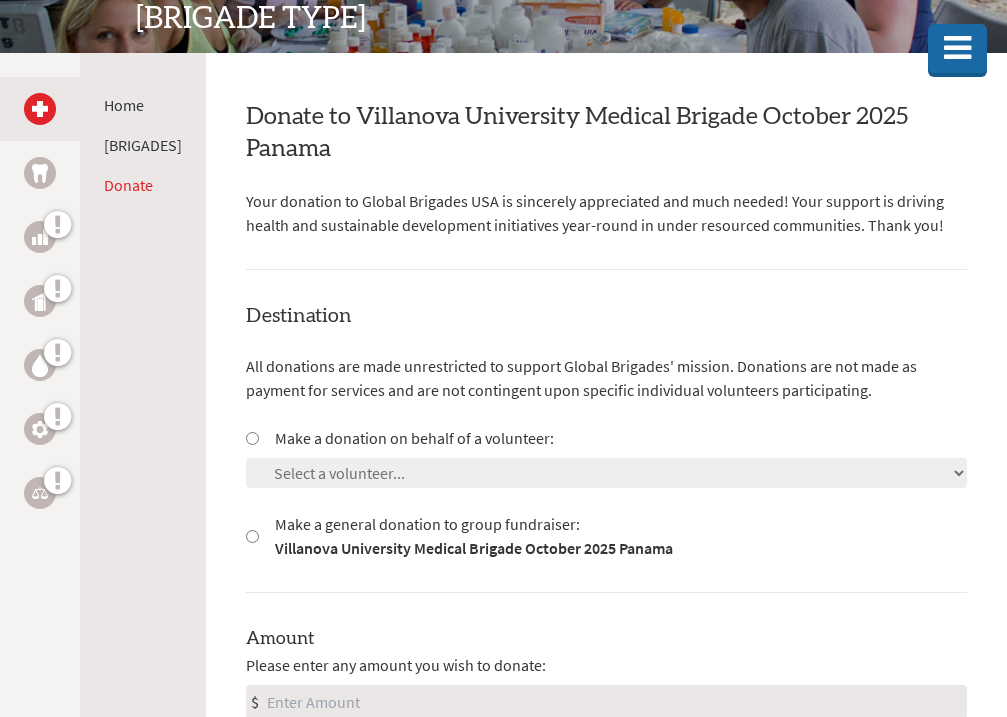 scroll, scrollTop: 381, scrollLeft: 0, axis: vertical 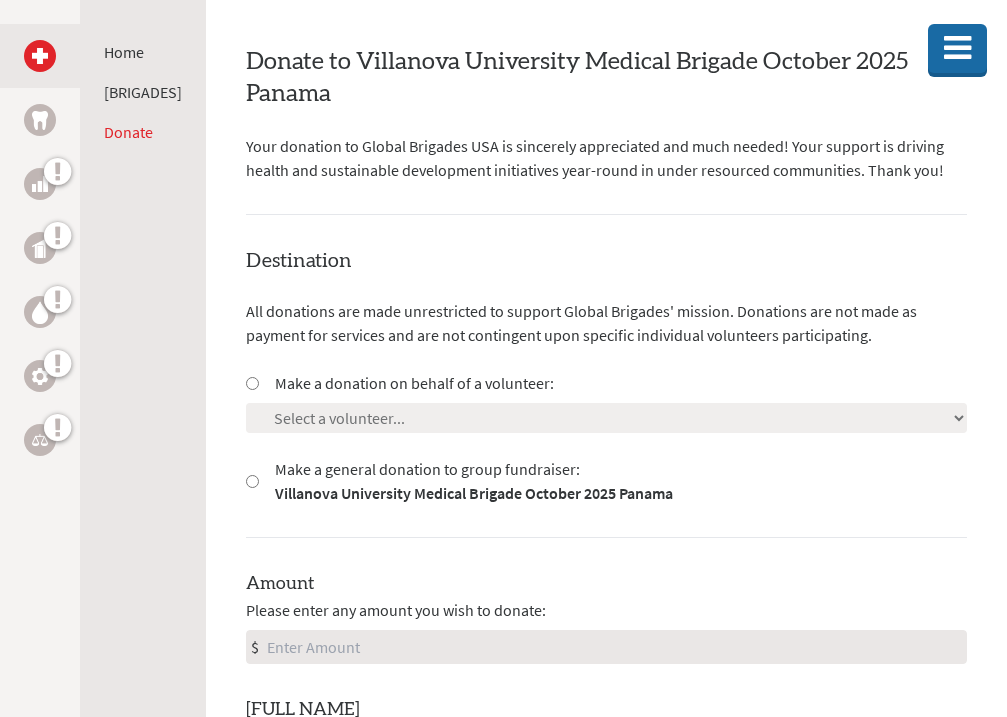 click on "Make a donation on behalf of a volunteer:" at bounding box center [252, 383] 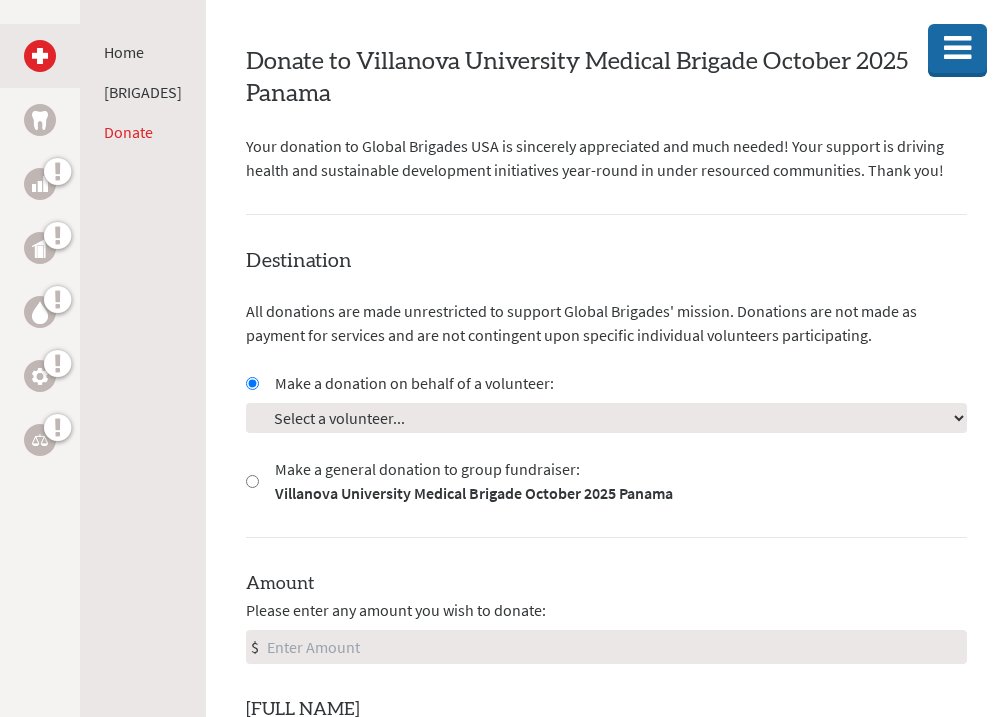 select on "[TRANSACTION ID]" 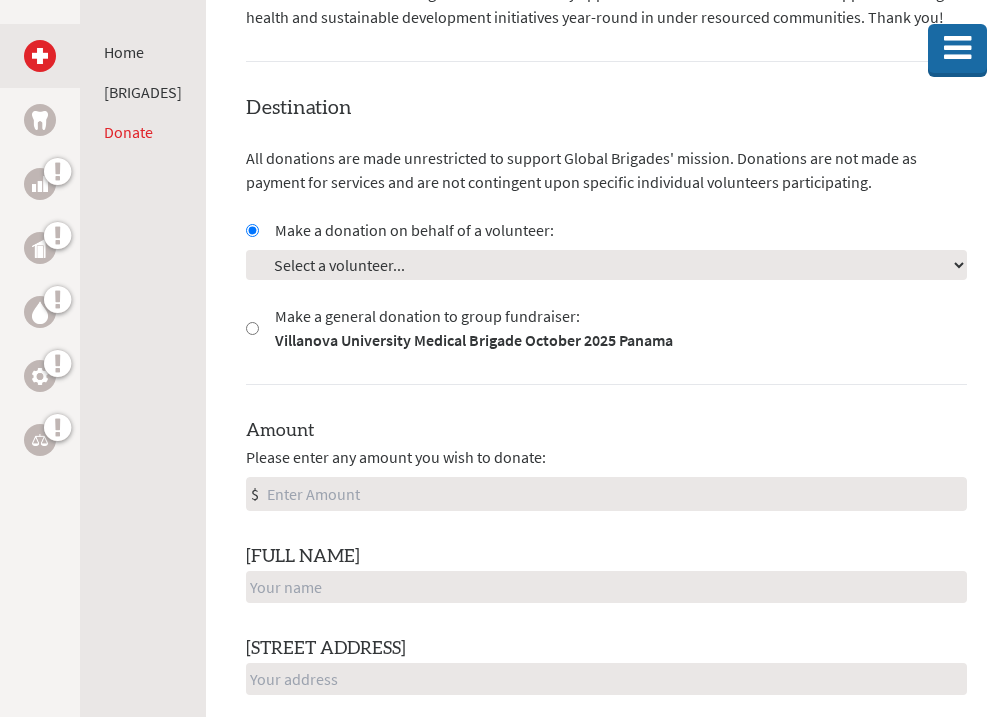 scroll, scrollTop: 548, scrollLeft: 0, axis: vertical 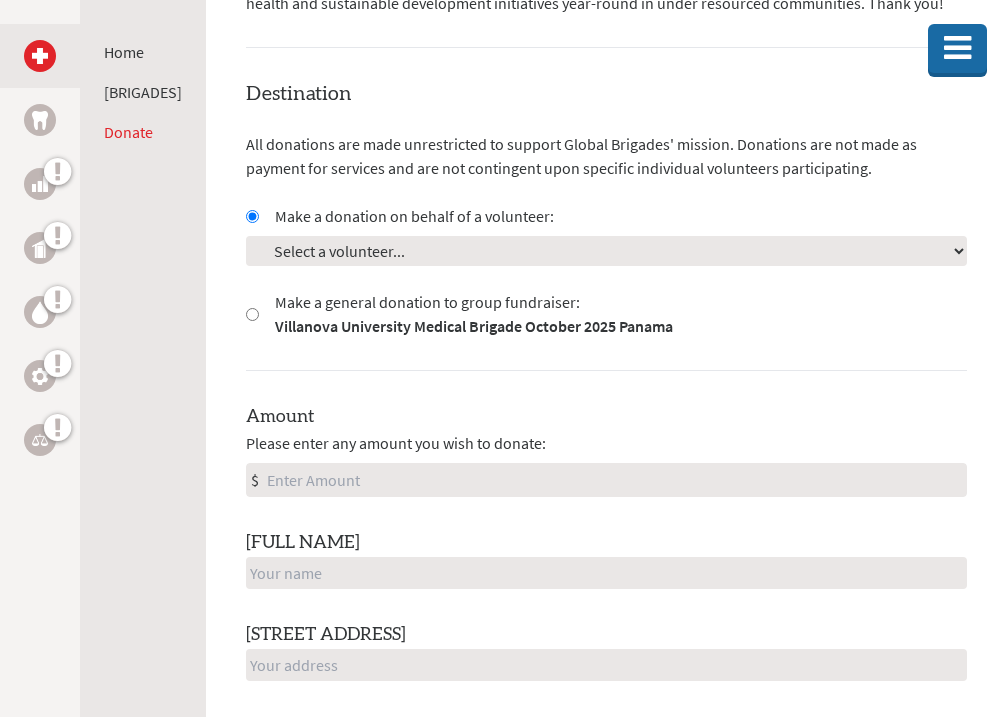 click on "Amount" at bounding box center (614, 480) 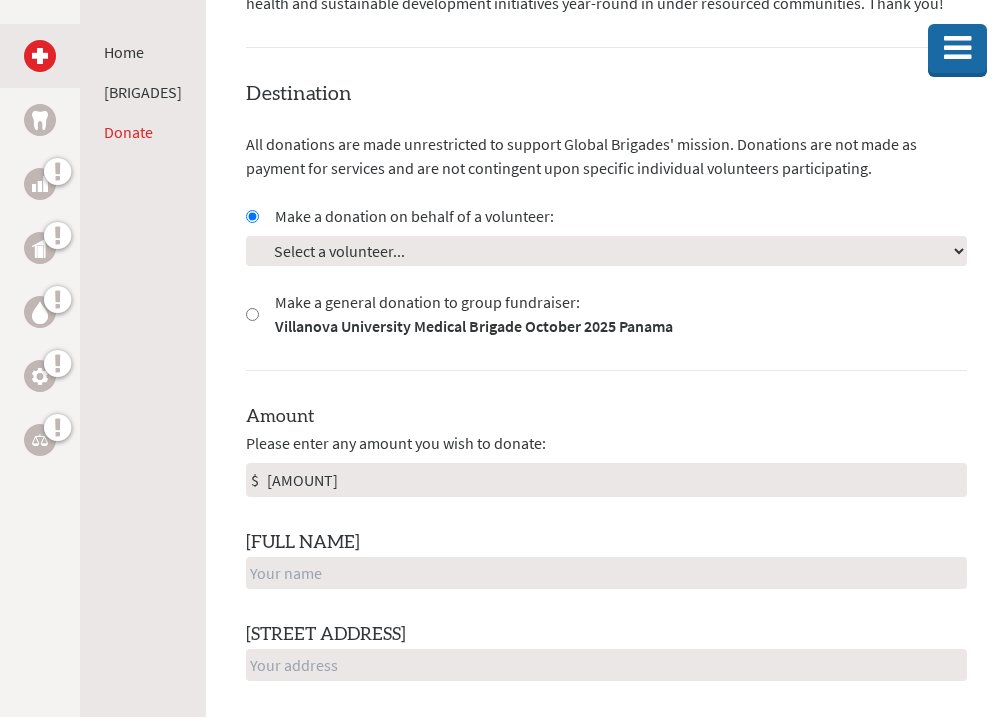 type on "[AMOUNT]" 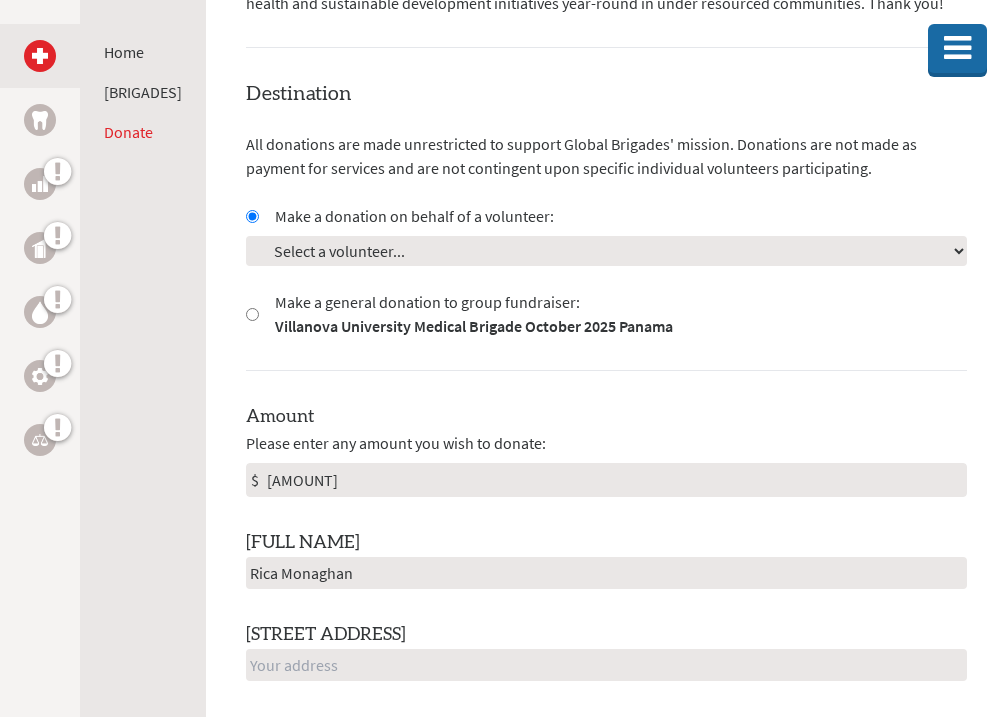 type on "Rica Monaghan" 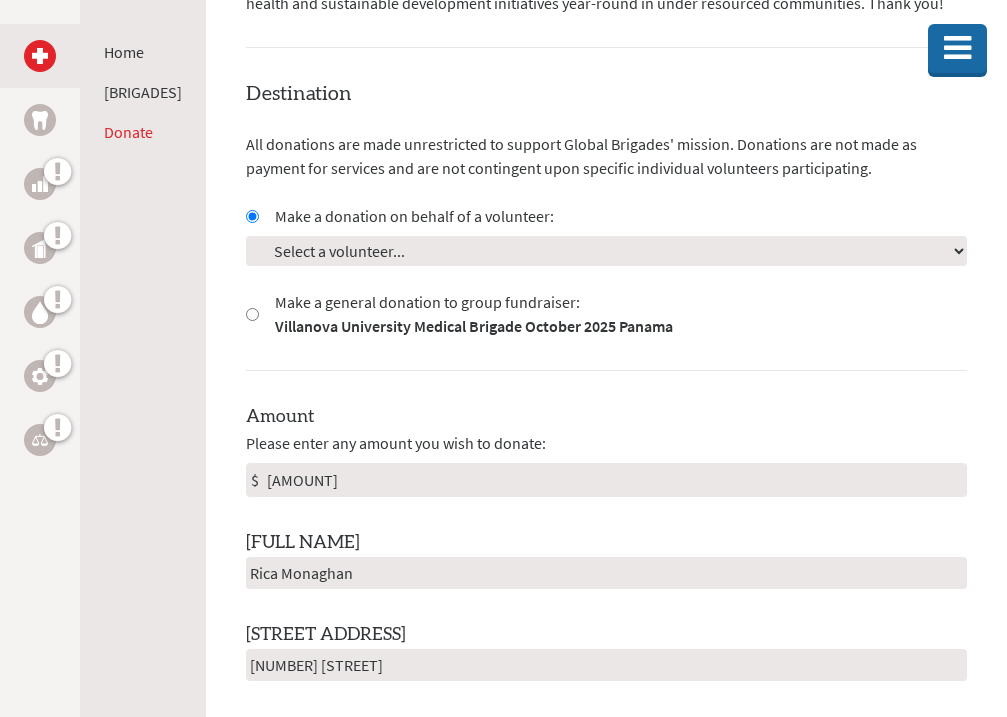 type on "[NUMBER] [STREET]" 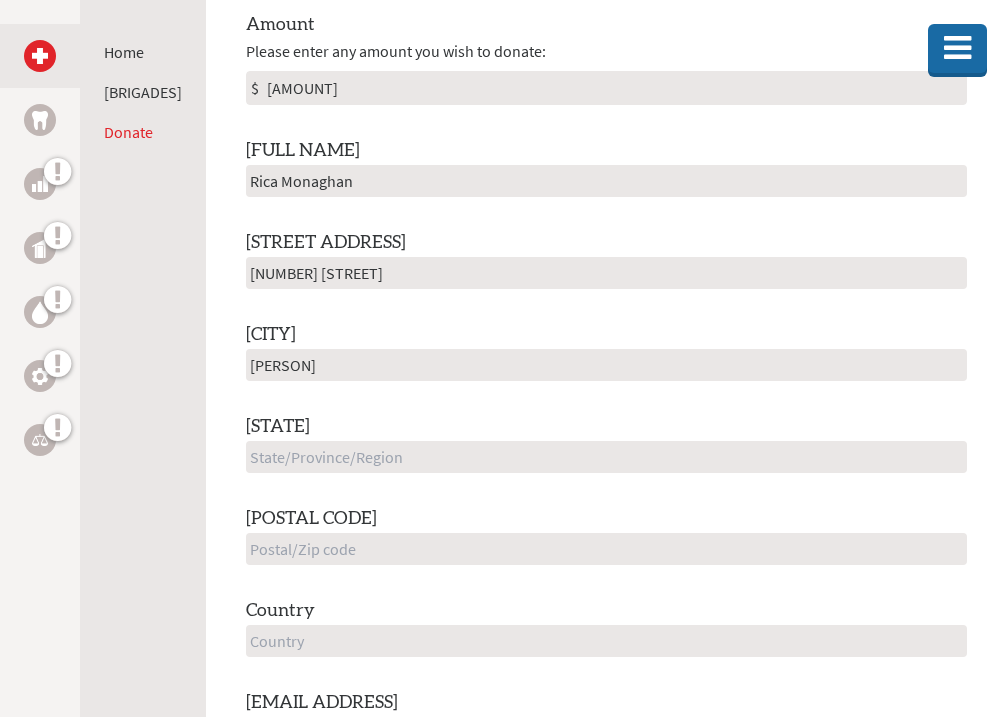 type on "[PERSON]" 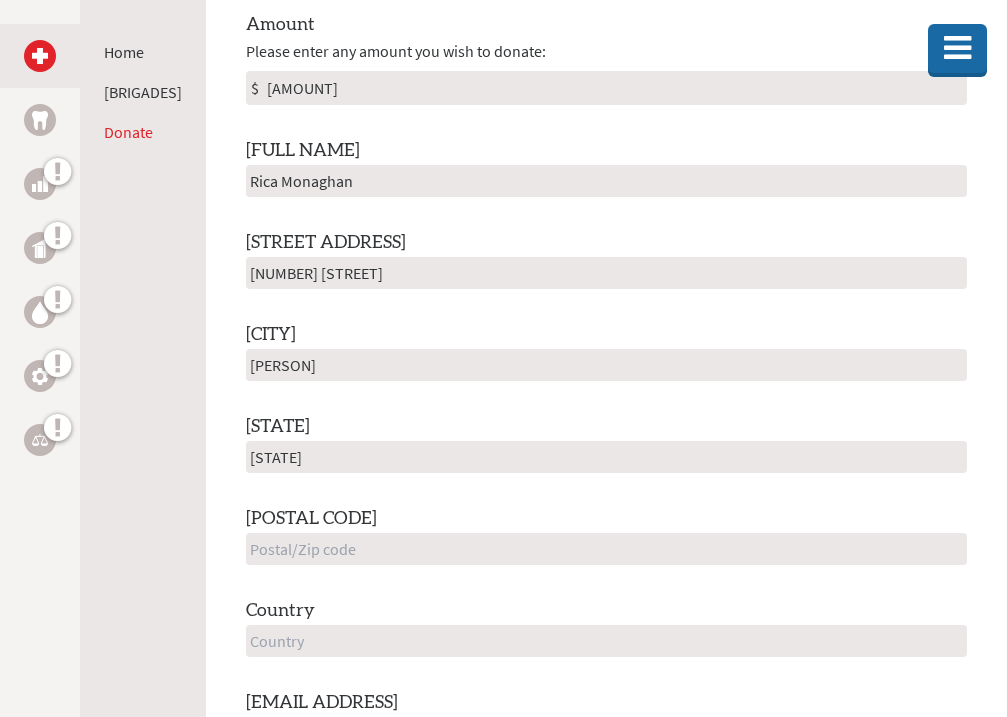 type on "[STATE]" 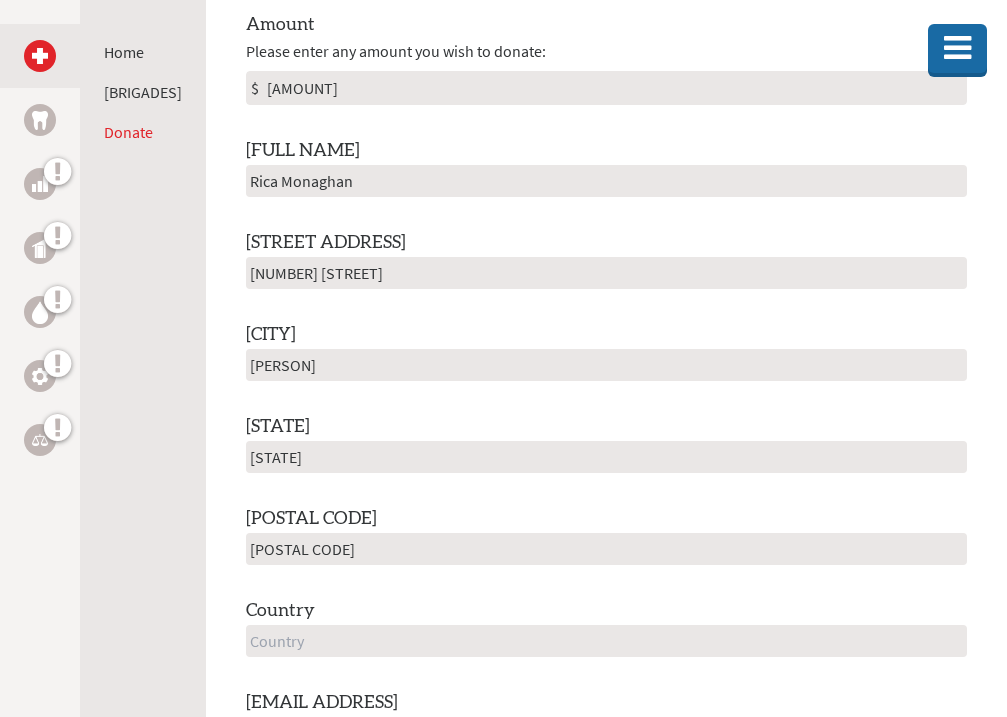 type on "[POSTAL CODE]" 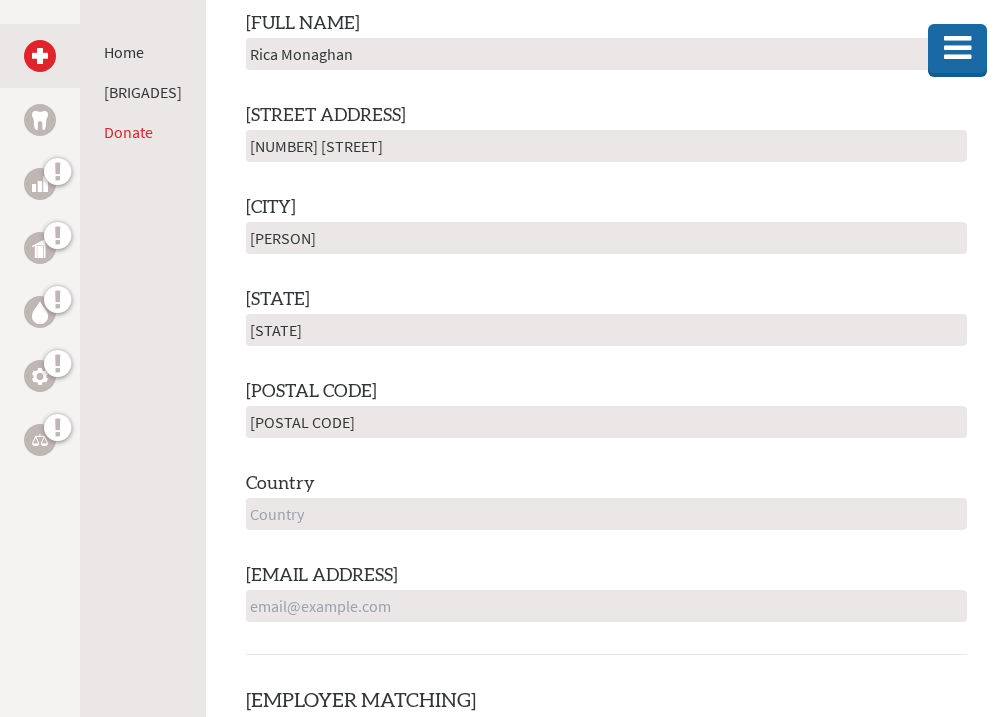 scroll, scrollTop: 1084, scrollLeft: 0, axis: vertical 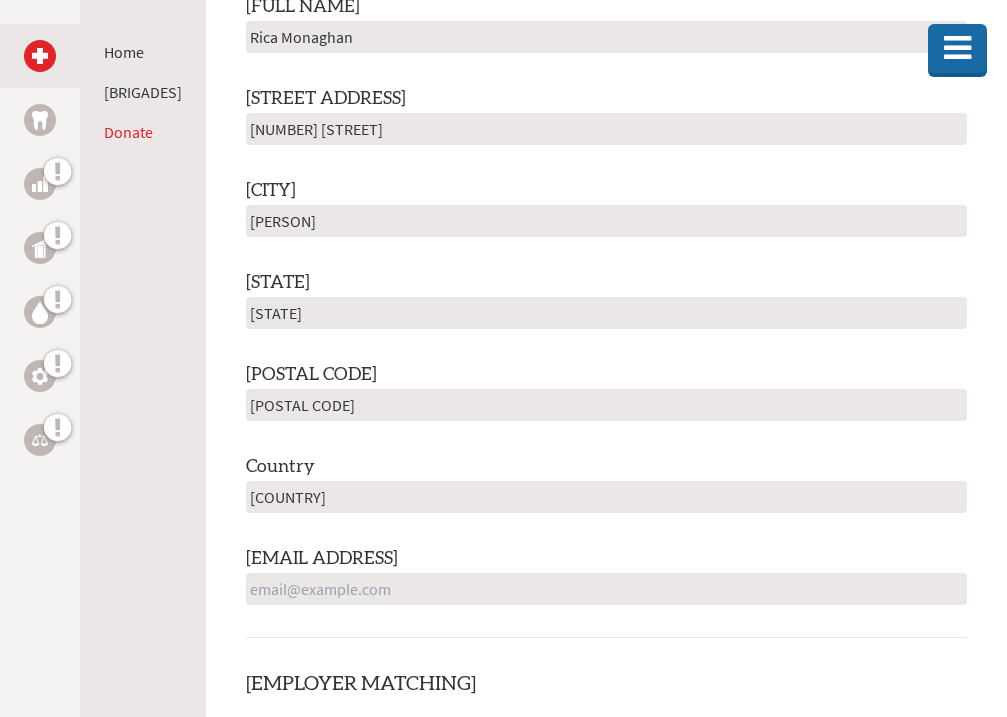 type on "[COUNTRY]" 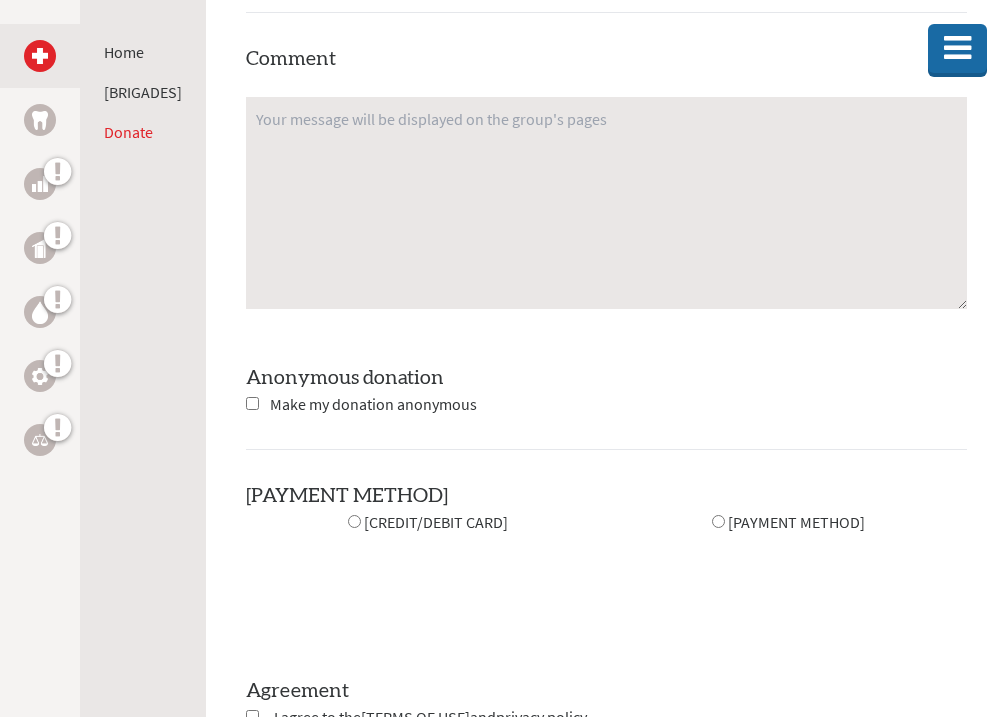 scroll, scrollTop: 2136, scrollLeft: 0, axis: vertical 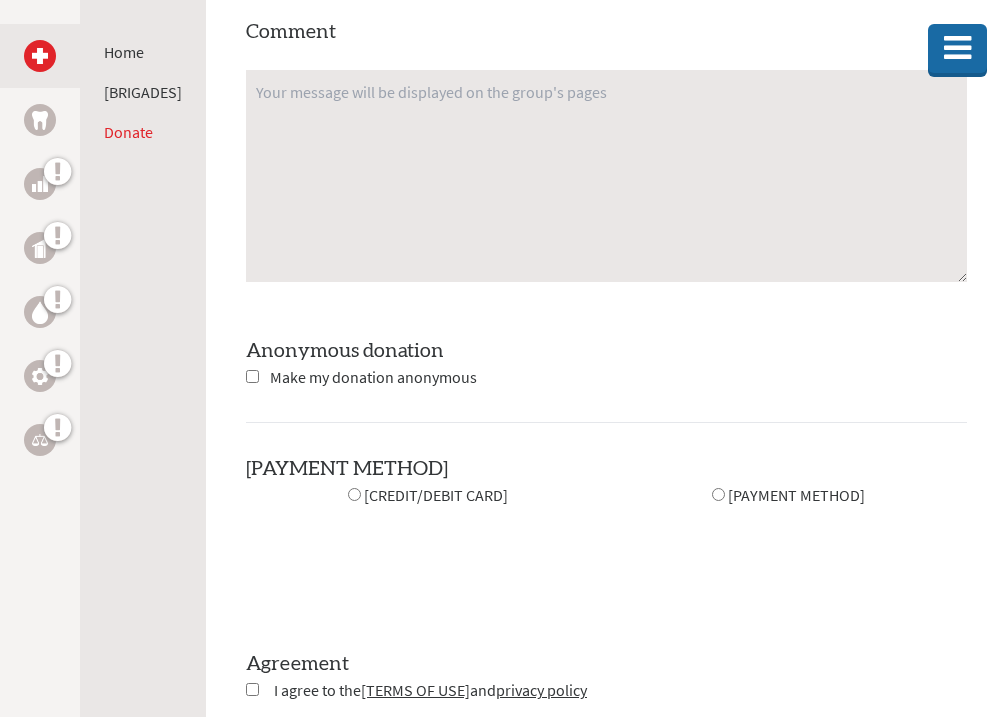 type on "[EMAIL]" 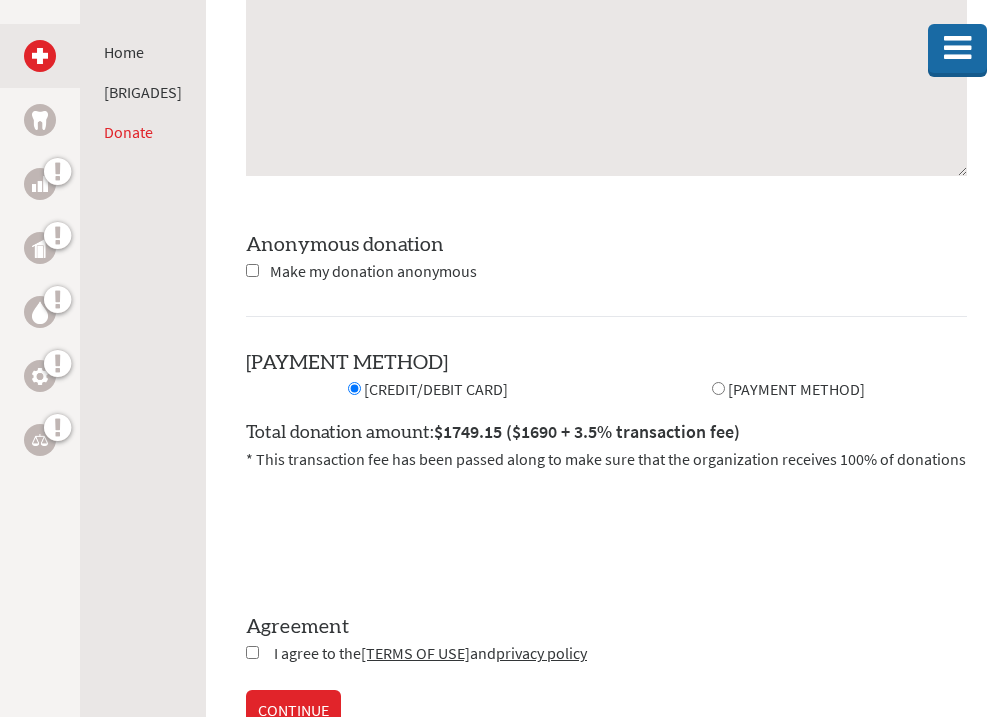scroll, scrollTop: 2264, scrollLeft: 0, axis: vertical 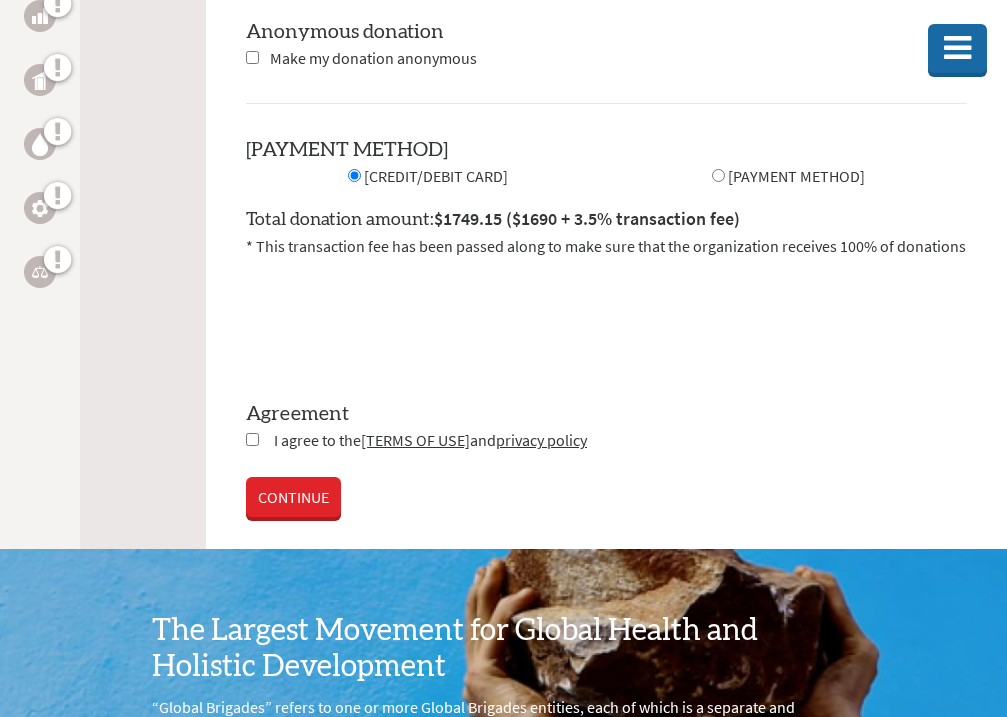 click at bounding box center [252, 439] 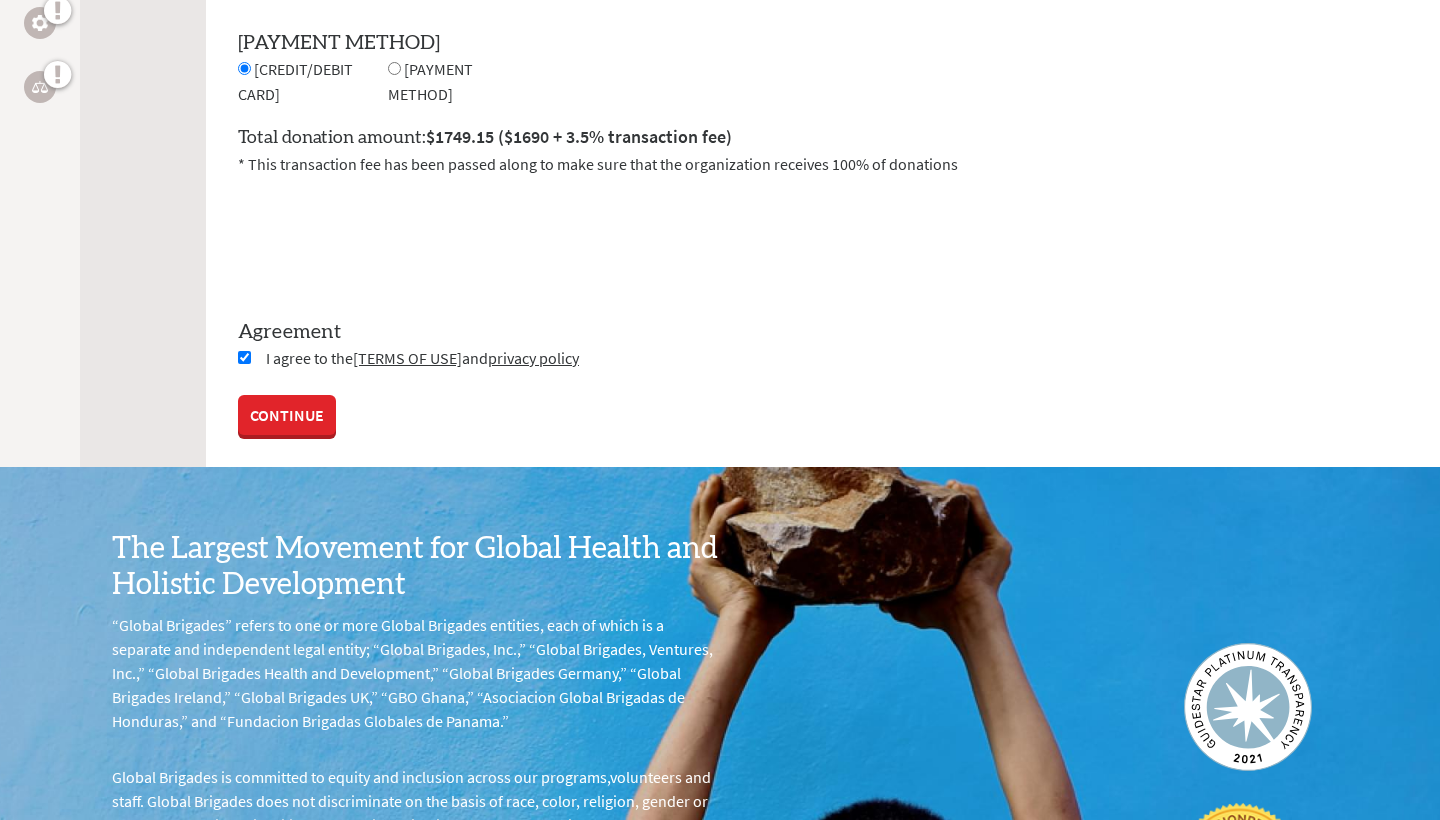 scroll, scrollTop: 2046, scrollLeft: 0, axis: vertical 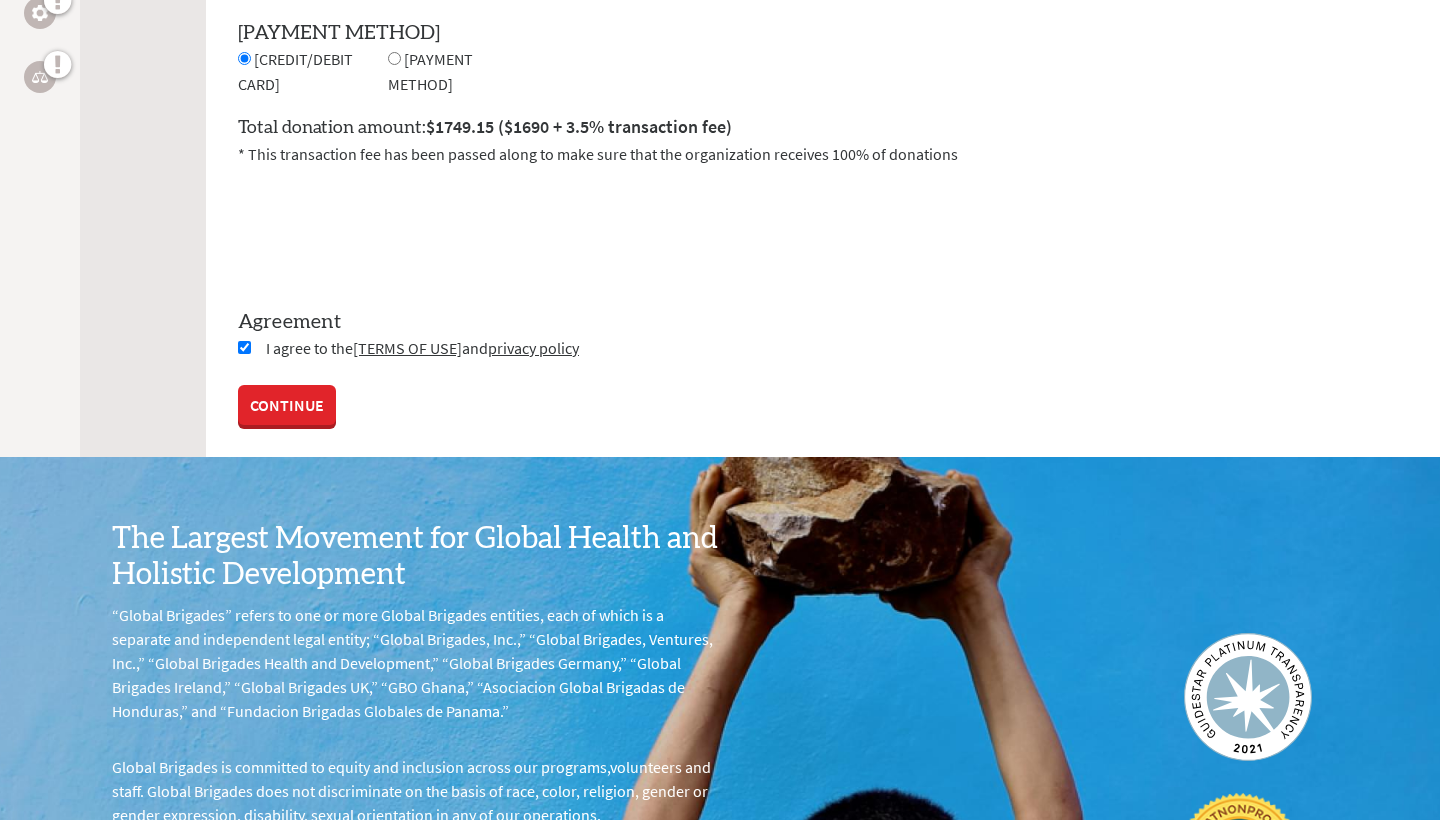 click at bounding box center [394, 58] 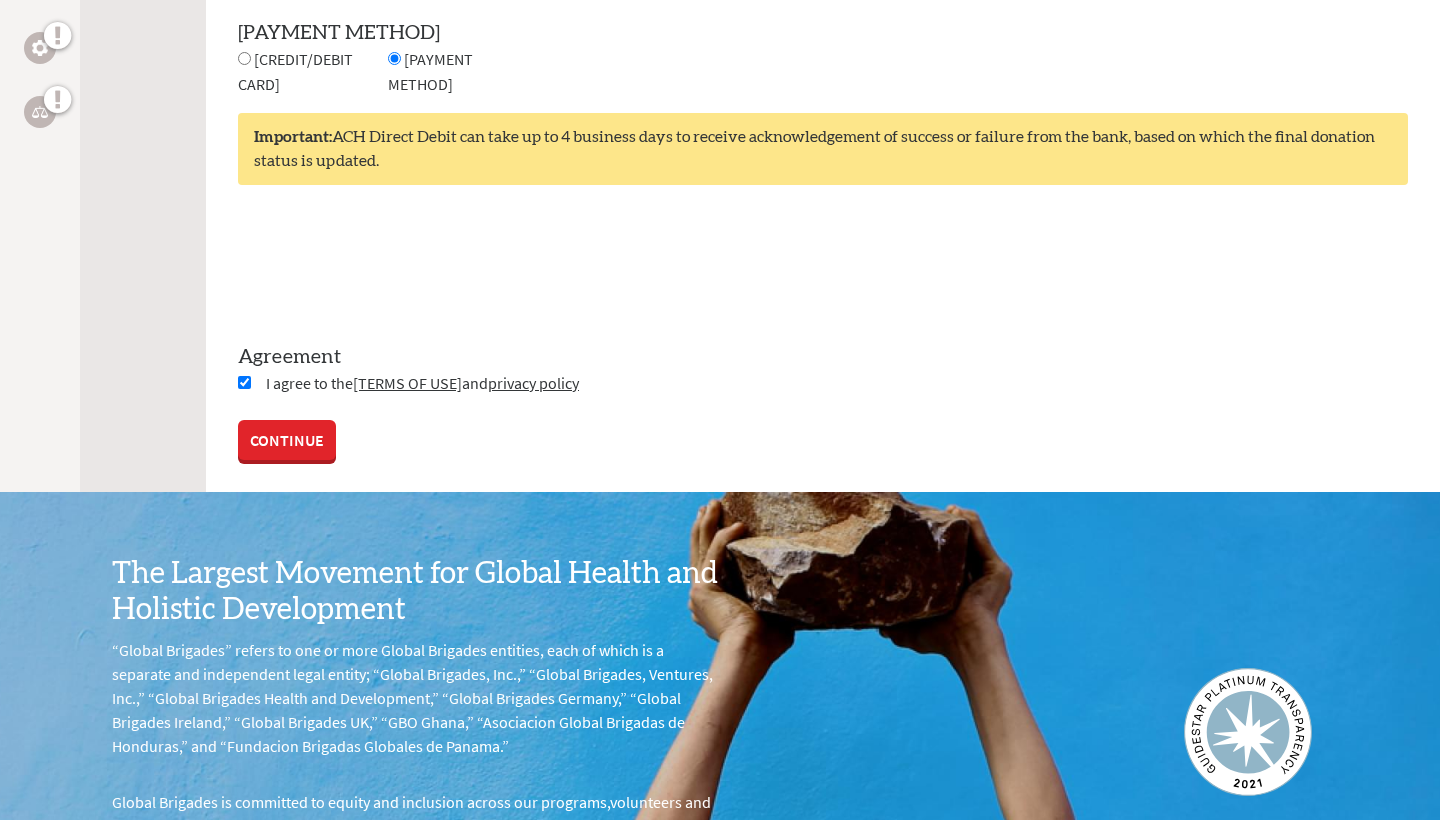 click at bounding box center (244, 58) 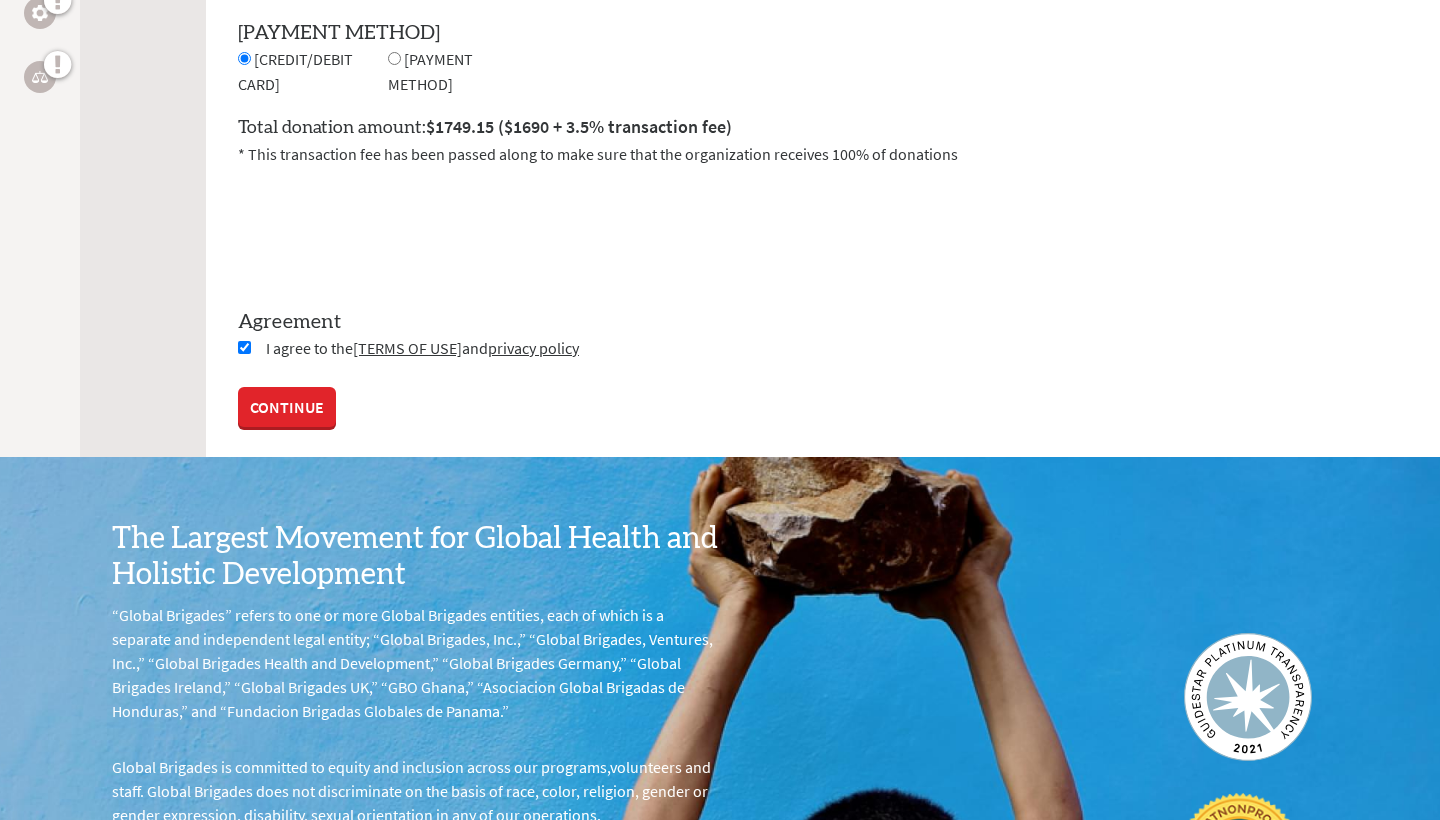 click on "CONTINUE" at bounding box center (287, 407) 